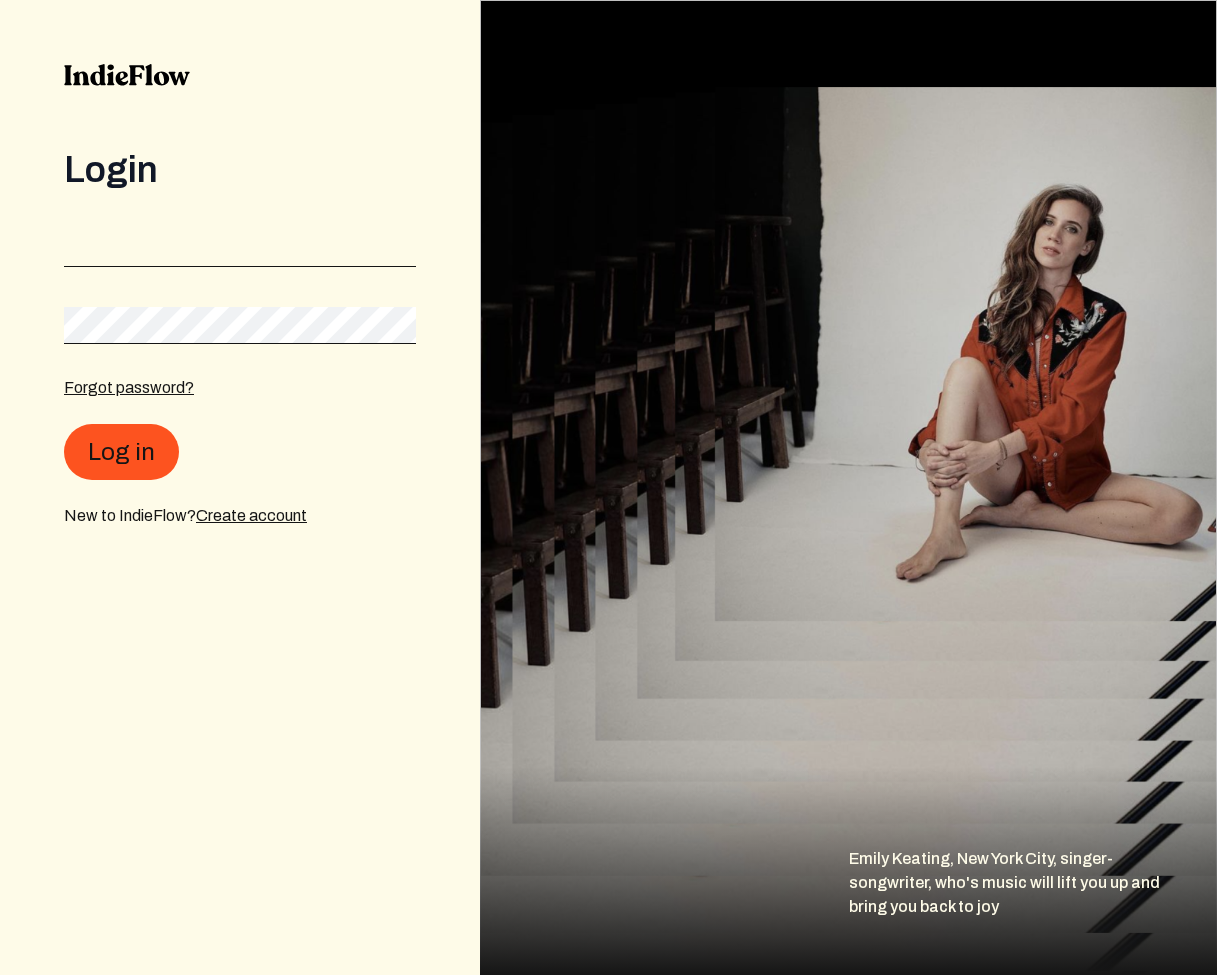 scroll, scrollTop: 0, scrollLeft: 0, axis: both 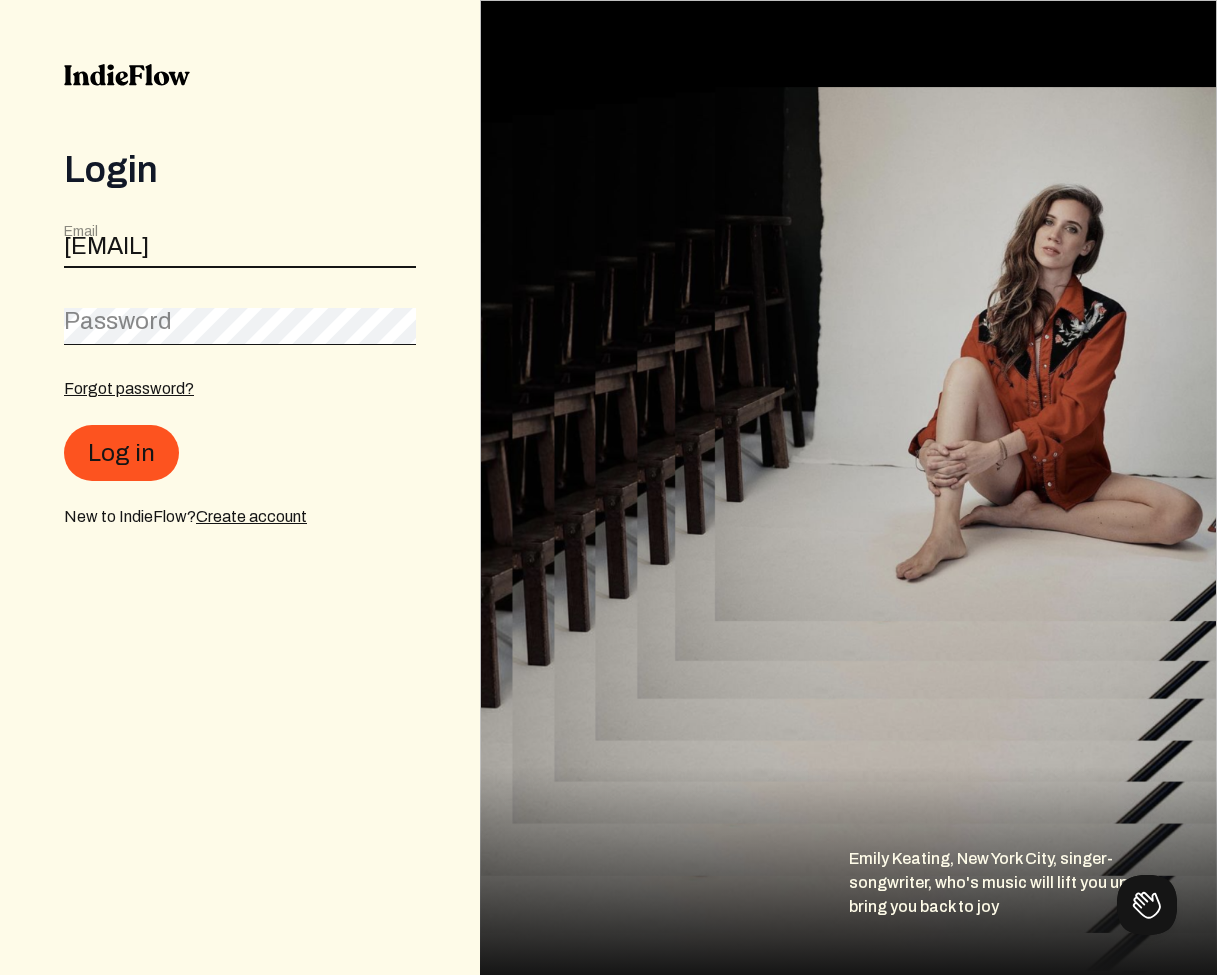 type on "[EMAIL]" 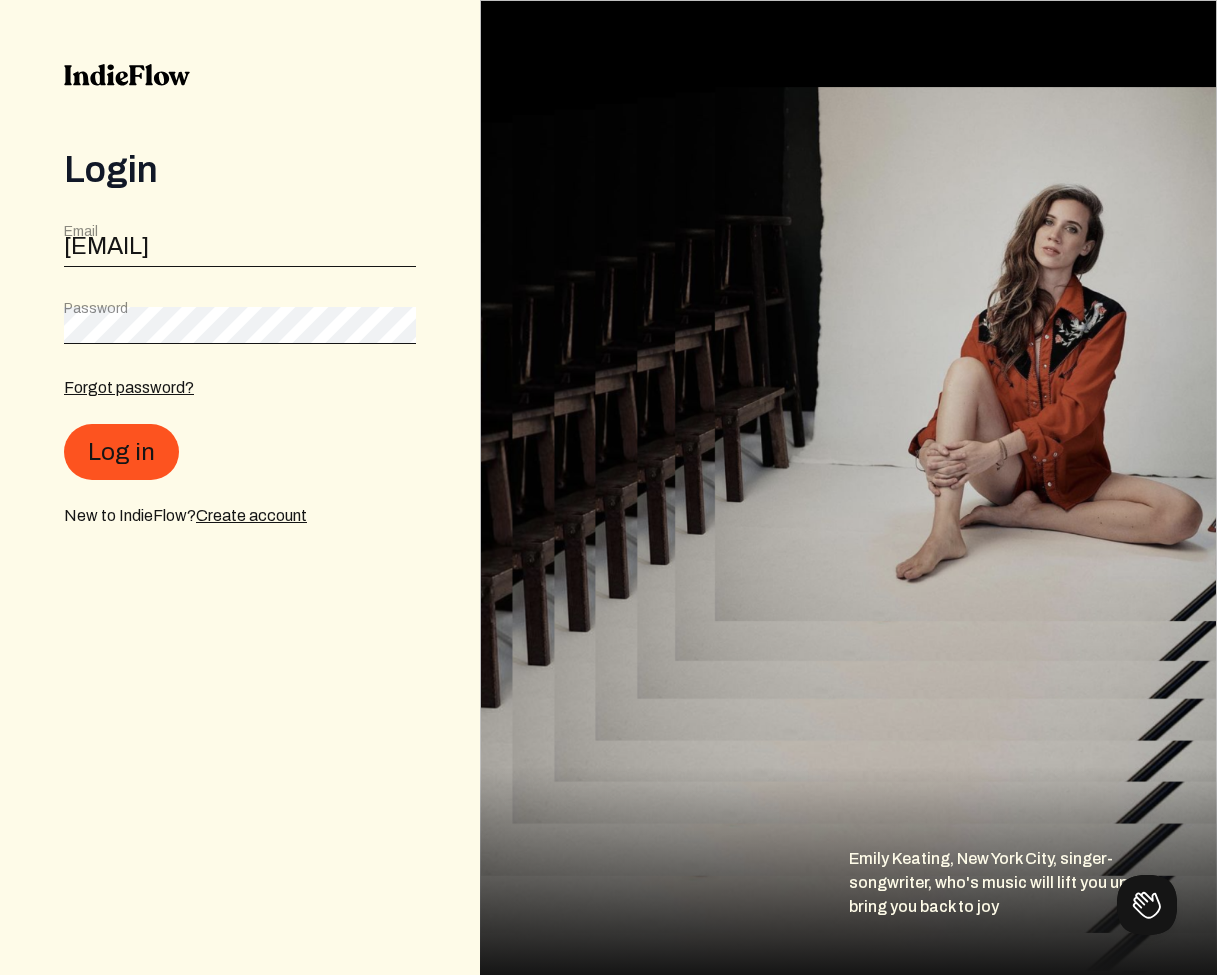click on "Password" at bounding box center [96, 309] 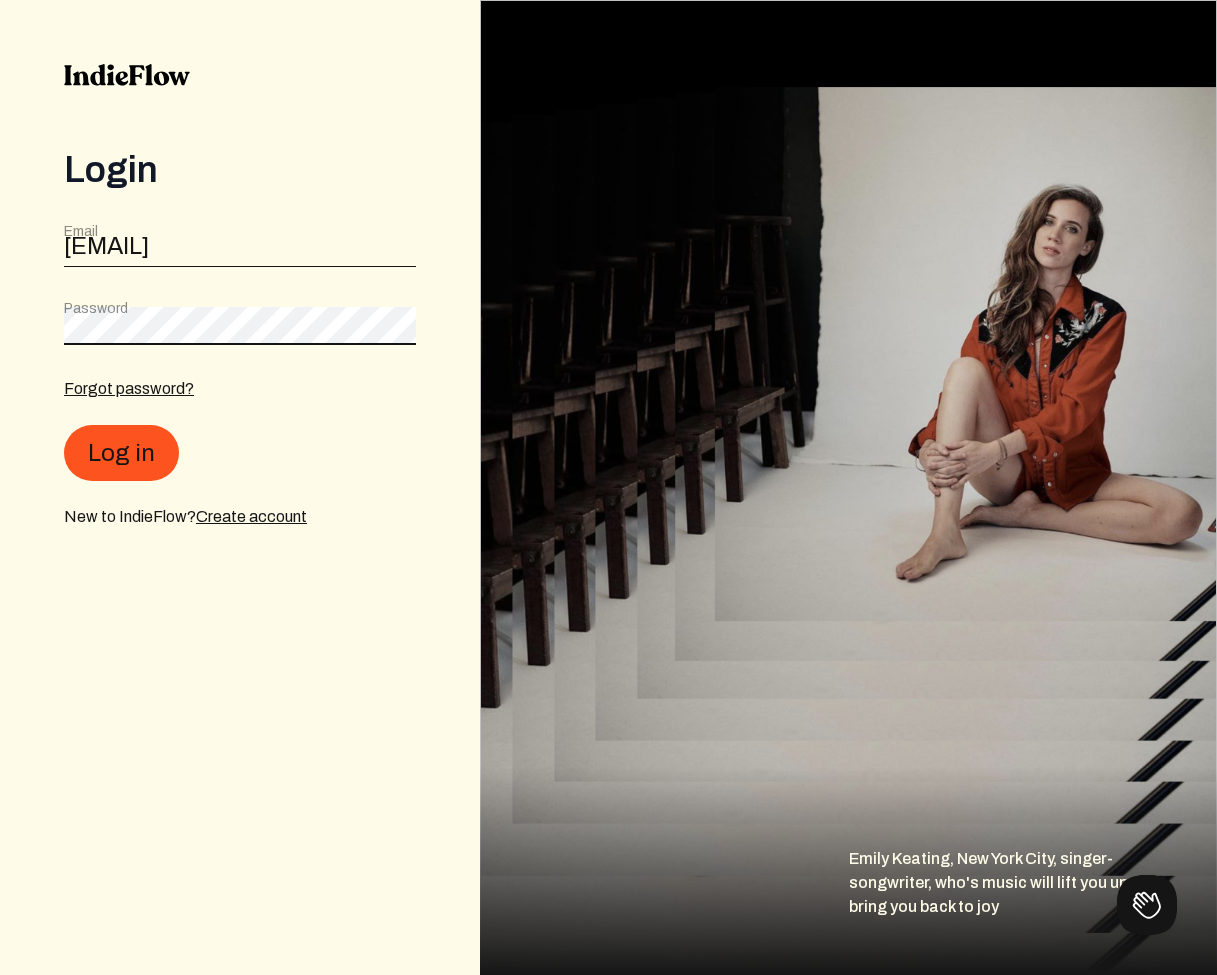 click on "Log in" at bounding box center (121, 453) 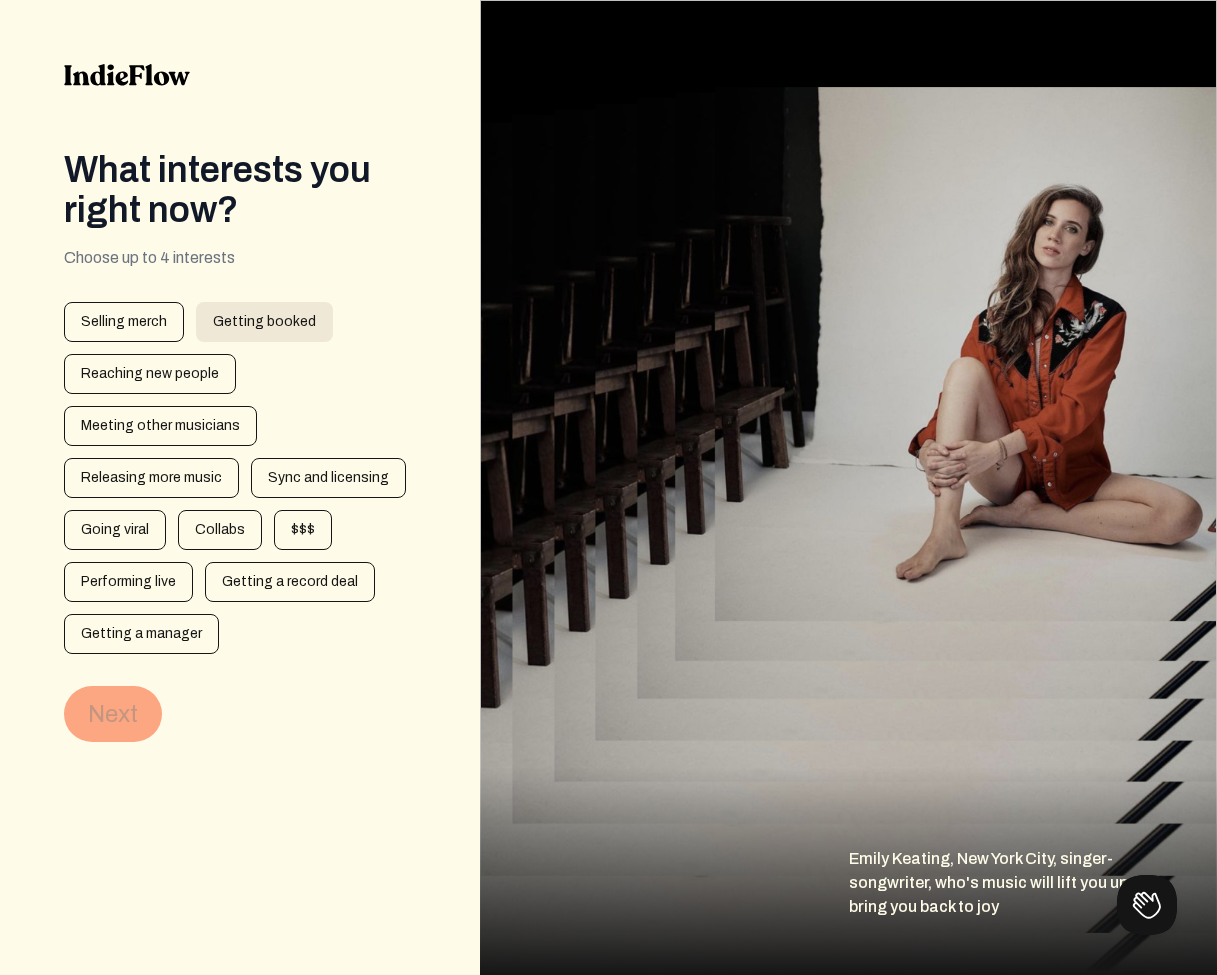 click on "Getting booked" at bounding box center [264, 322] 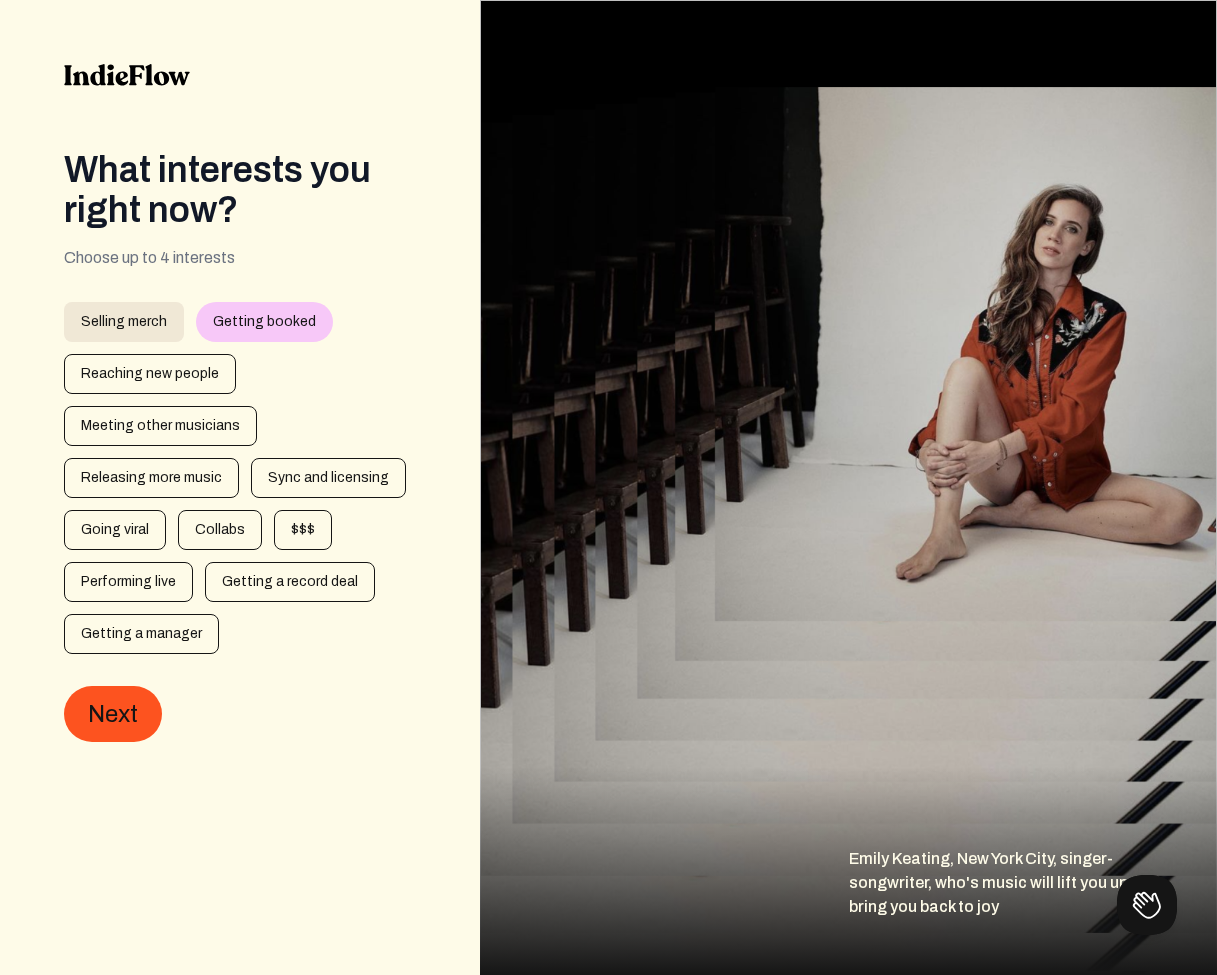 click on "Selling merch" at bounding box center [124, 322] 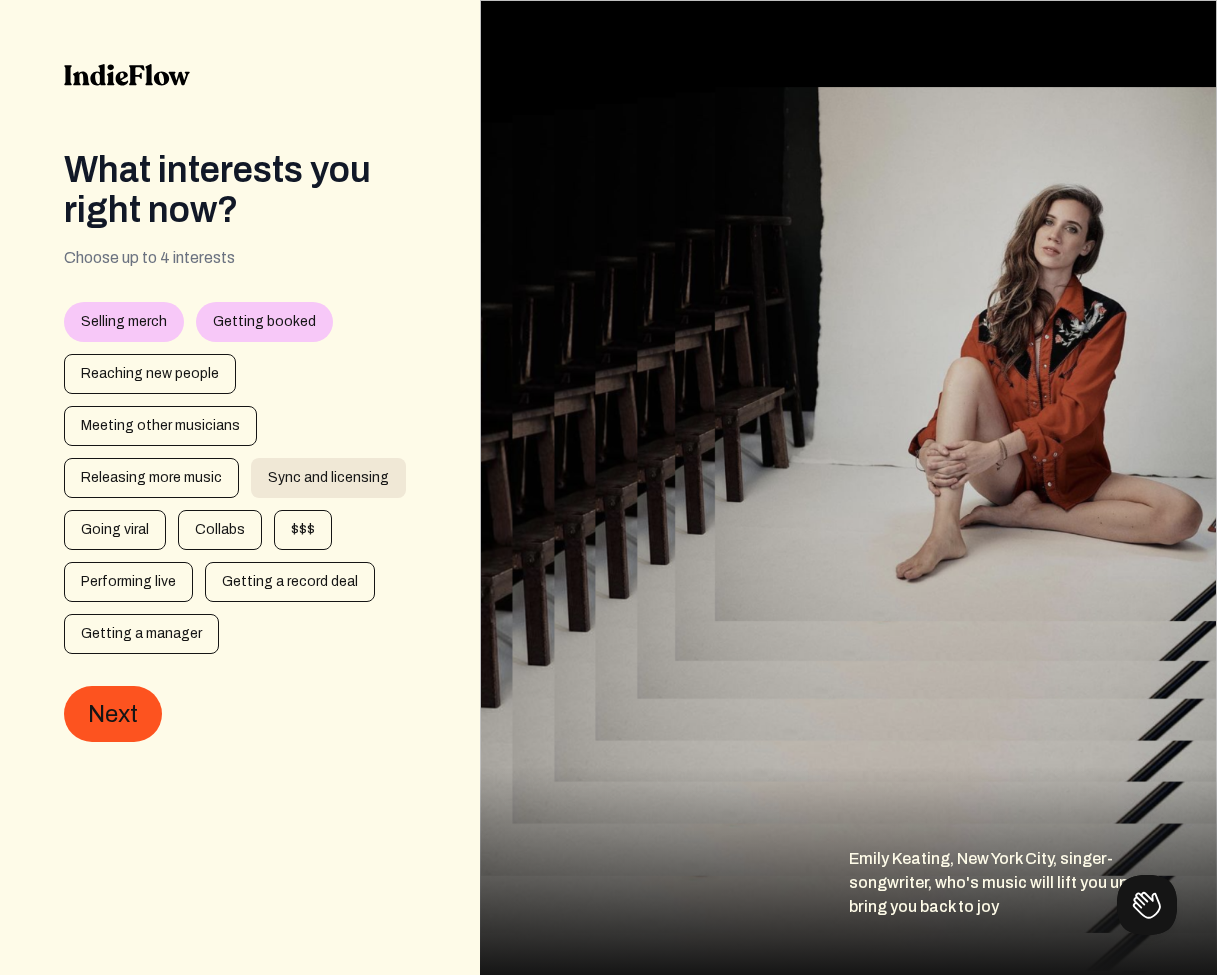click on "Sync and licensing" at bounding box center [328, 478] 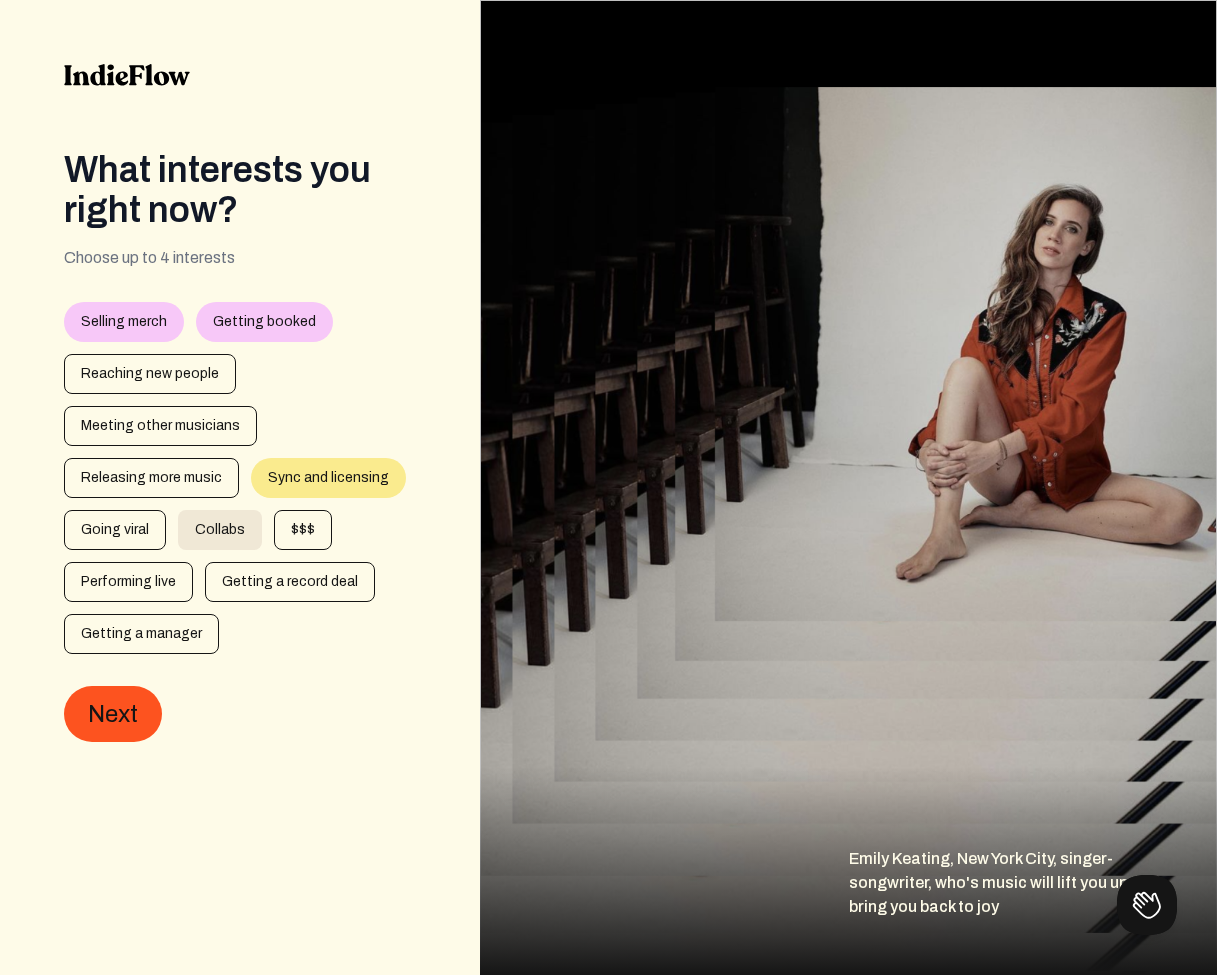 click on "Collabs" at bounding box center [220, 530] 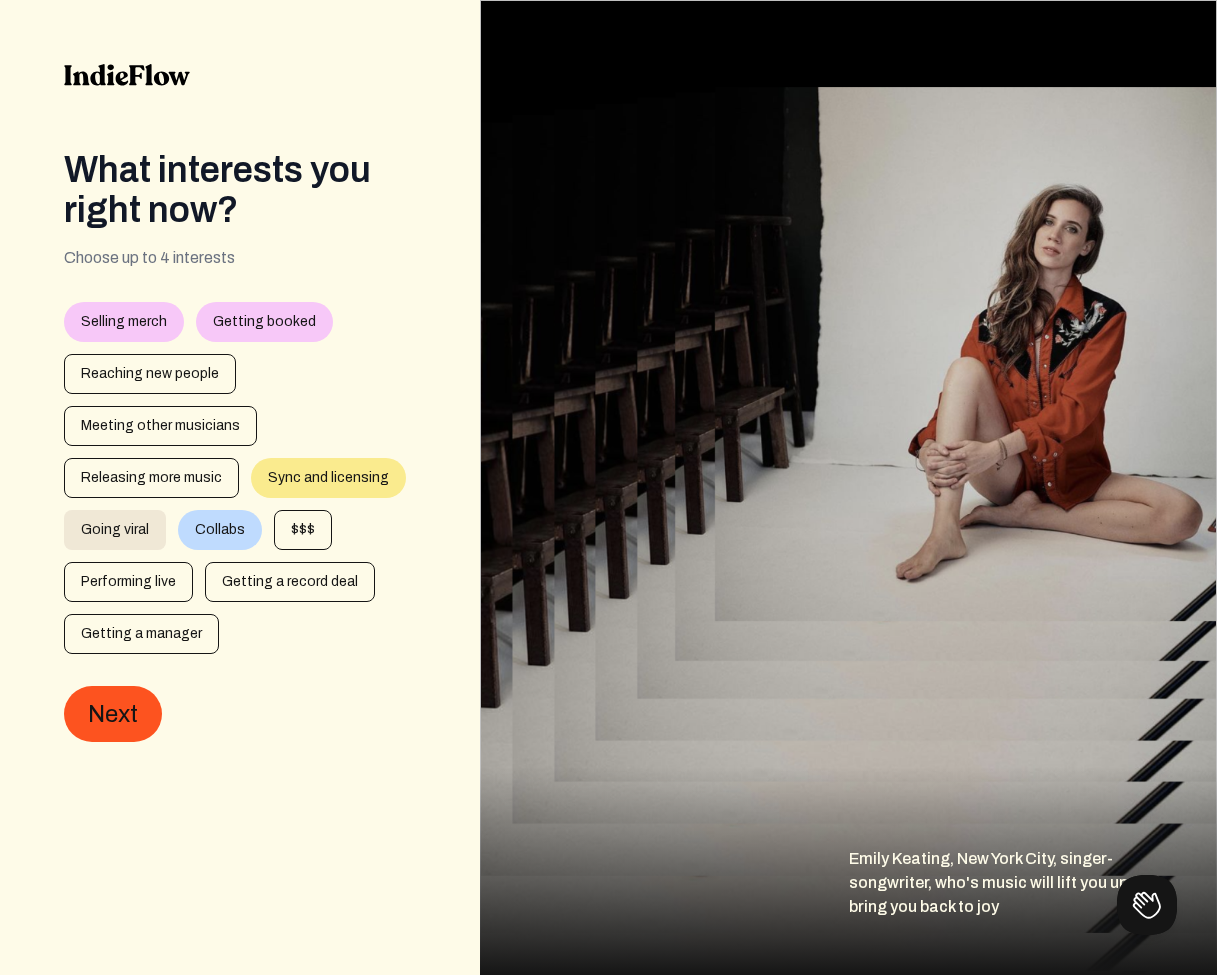 click on "Going viral" at bounding box center [115, 530] 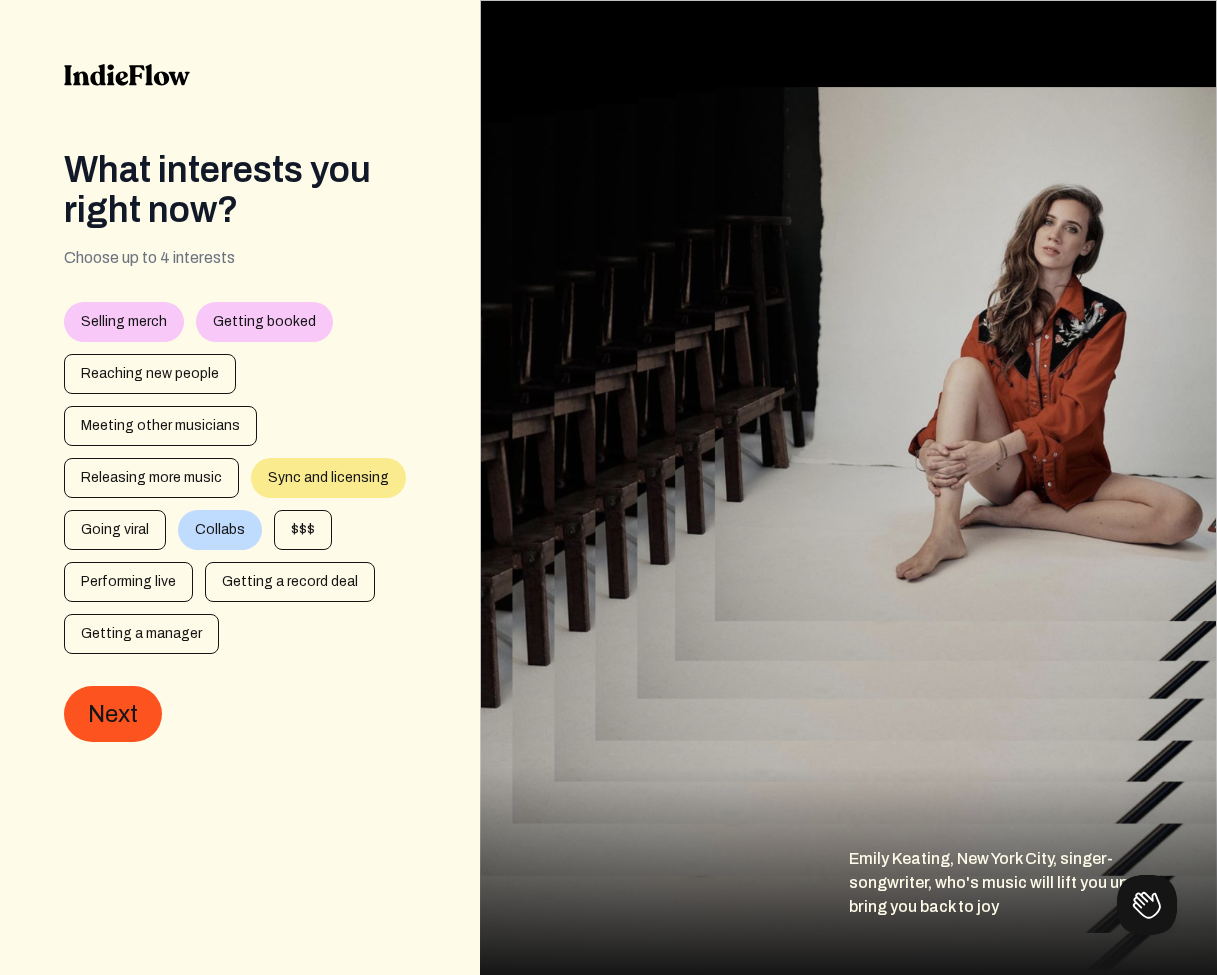 click on "Getting booked" at bounding box center [264, 322] 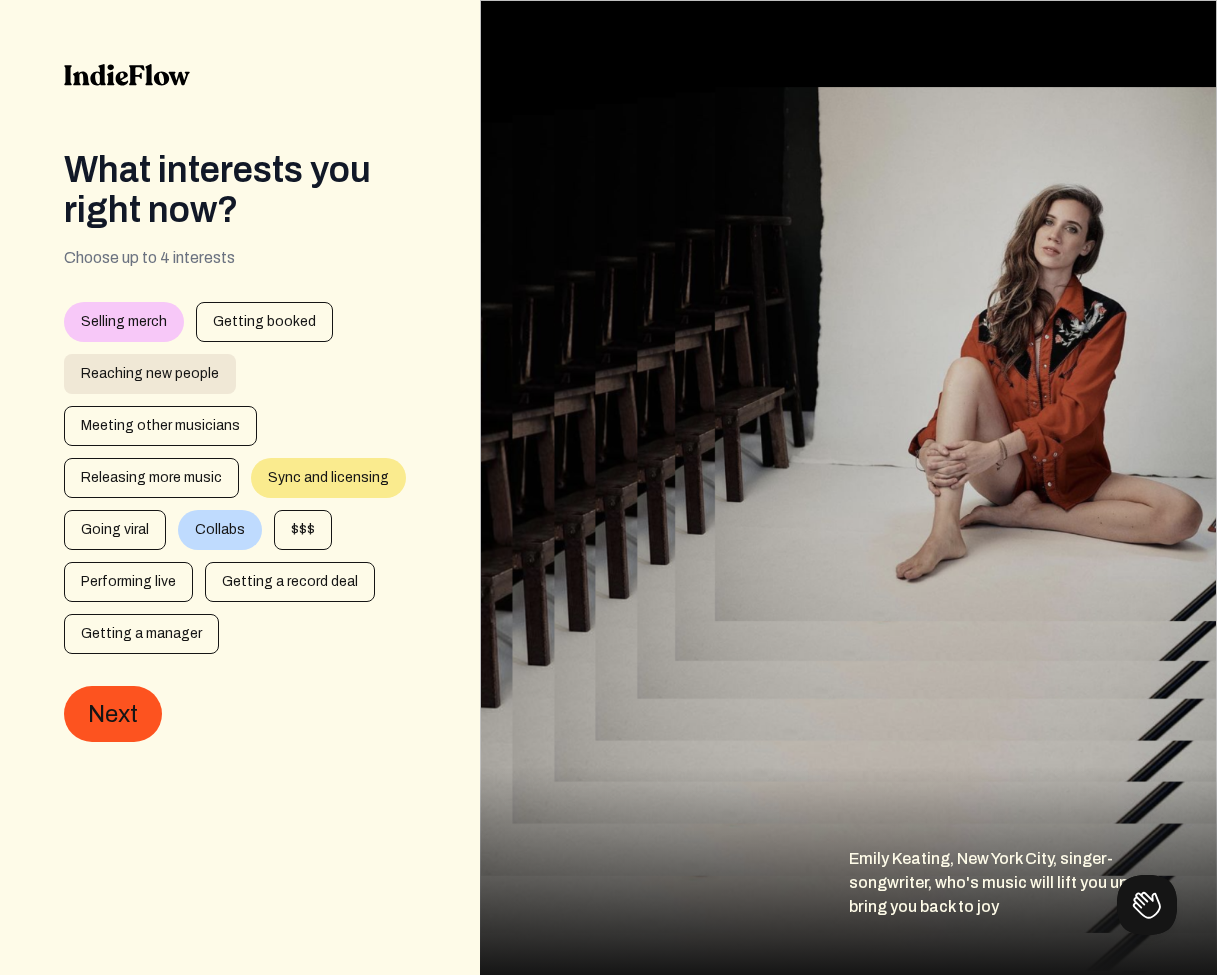 click on "Reaching new people" at bounding box center [150, 374] 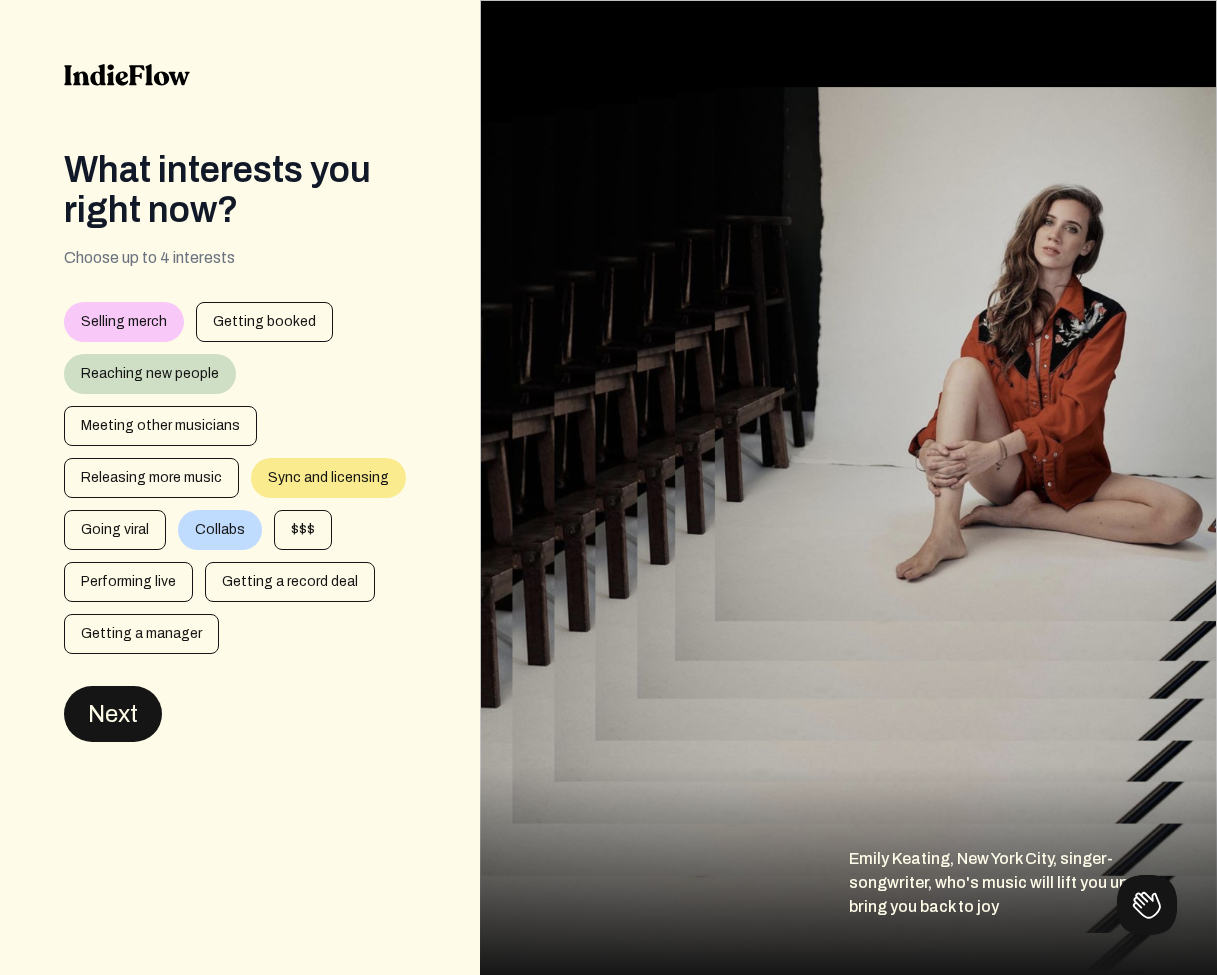 click on "Next" at bounding box center [113, 714] 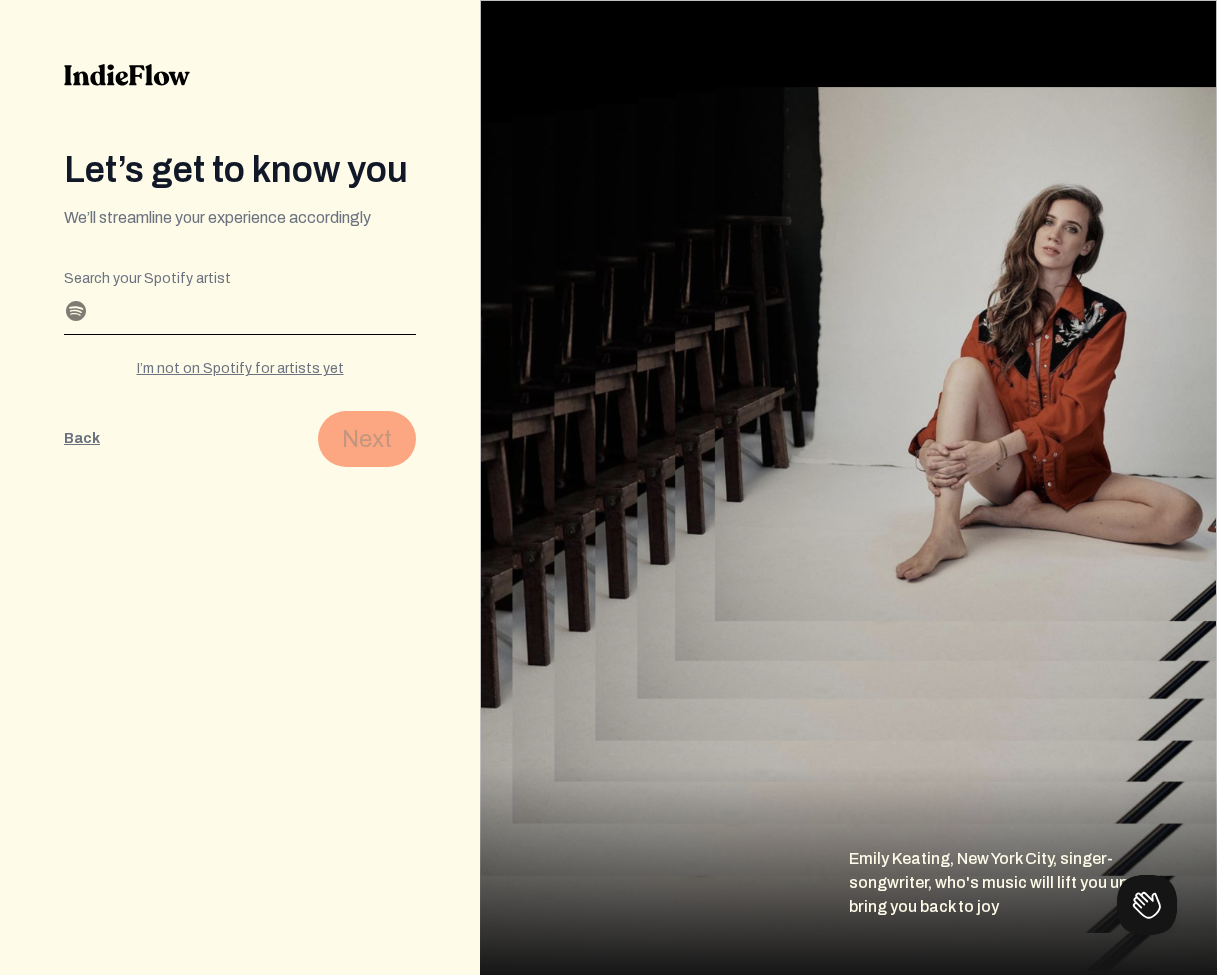 click on "Search your Spotify artist" at bounding box center [240, 318] 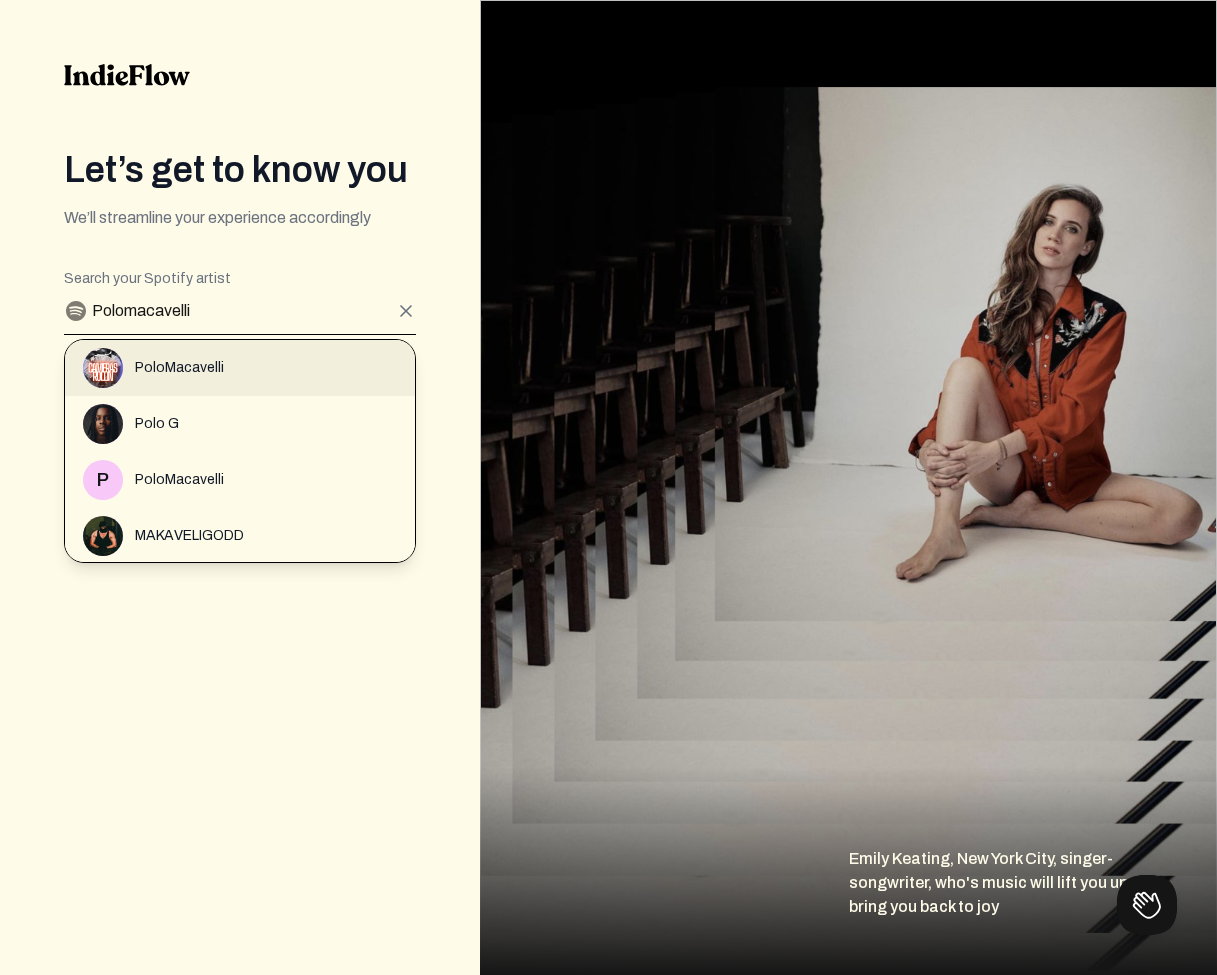 type on "Polomacavelli" 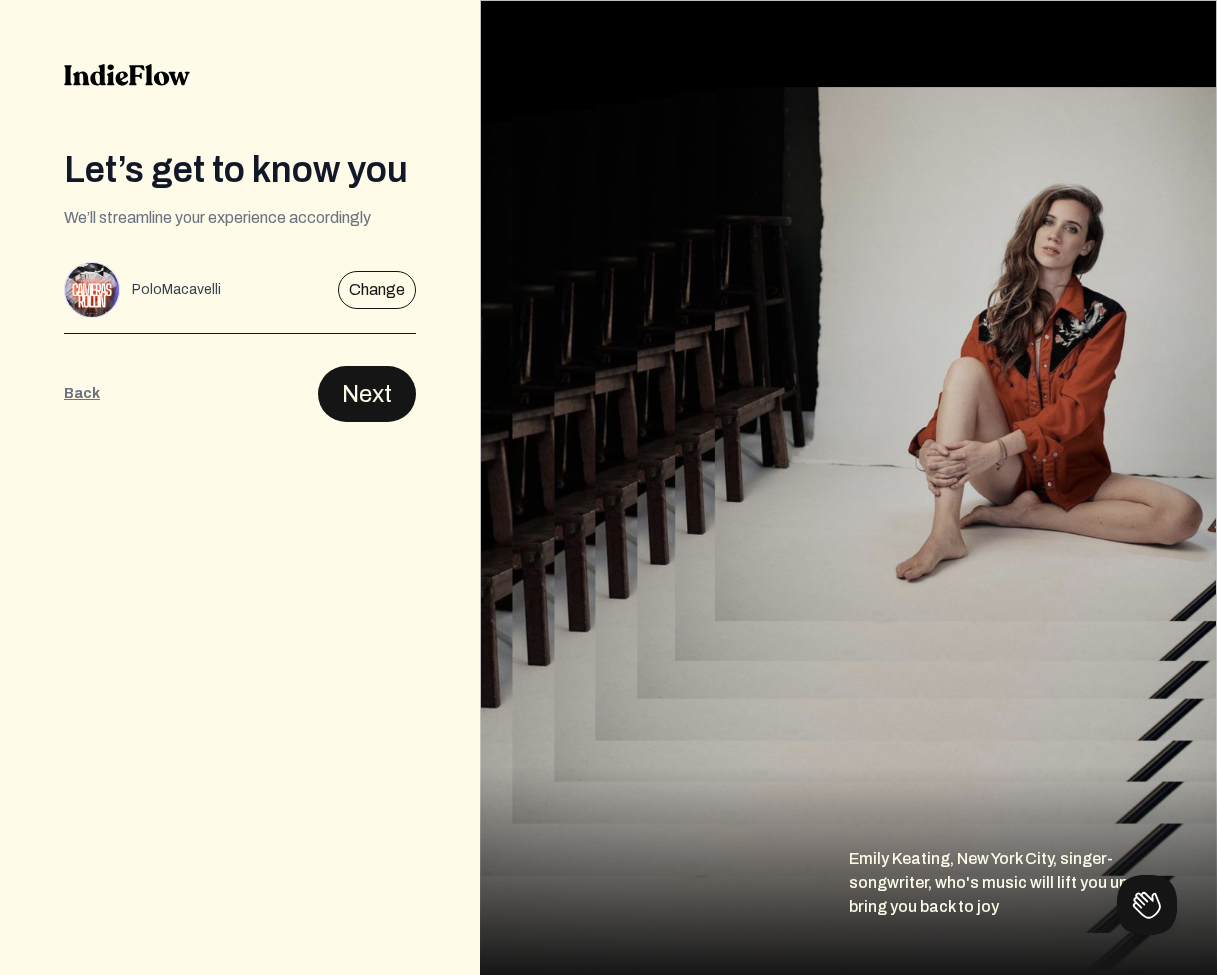 click on "Next" at bounding box center [367, 394] 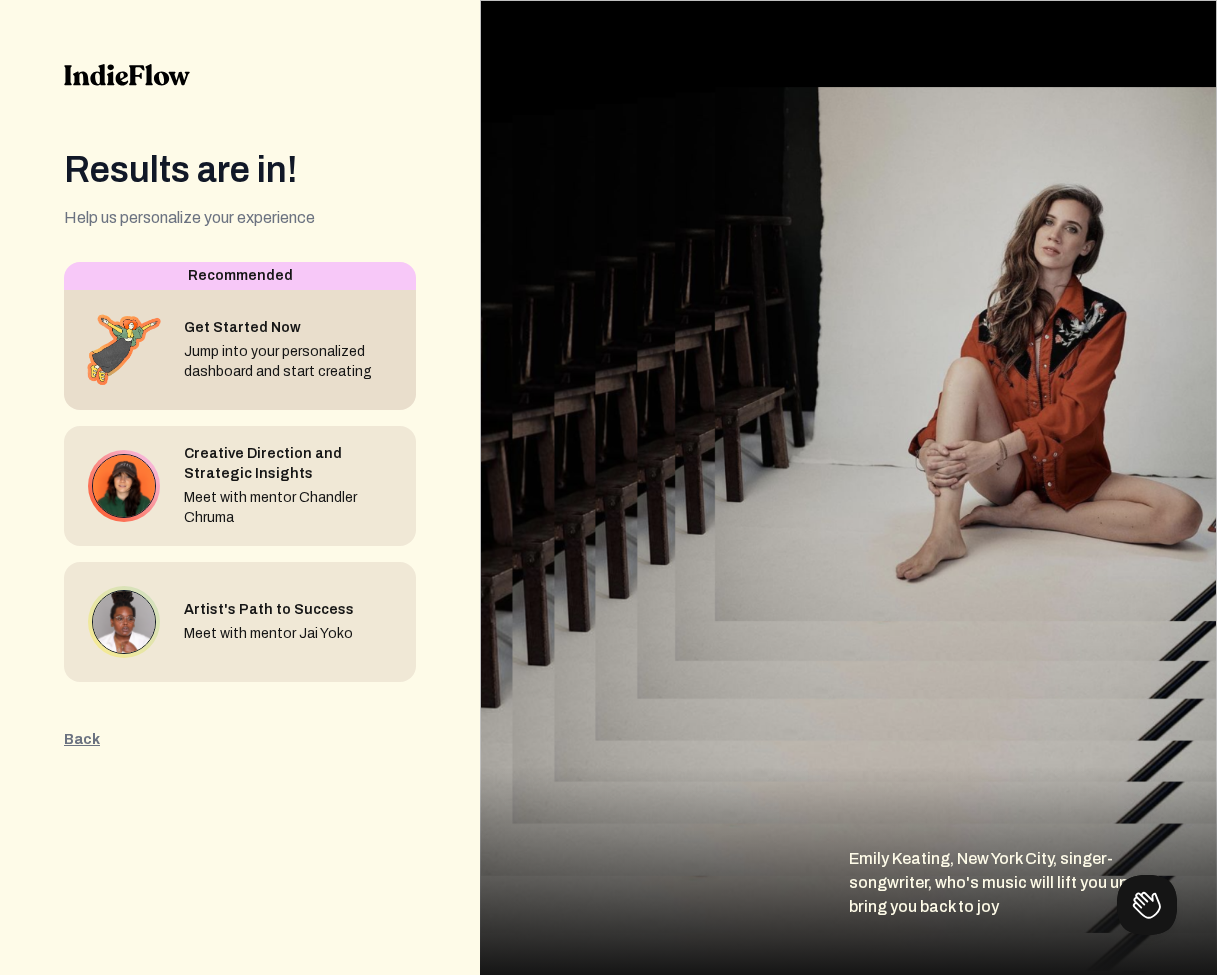 click on "Jump into your personalized dashboard and start creating" at bounding box center (292, 362) 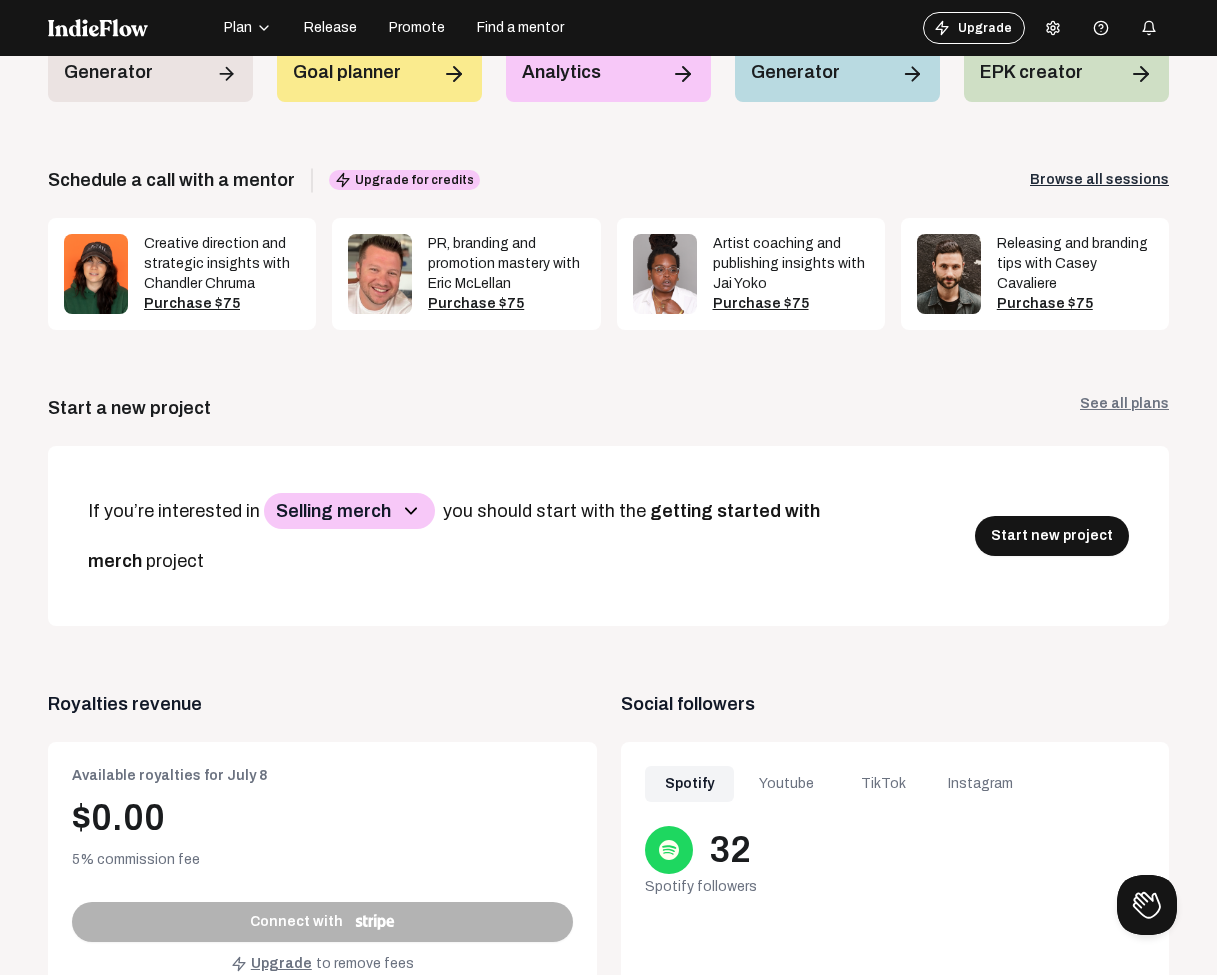 scroll, scrollTop: 252, scrollLeft: 0, axis: vertical 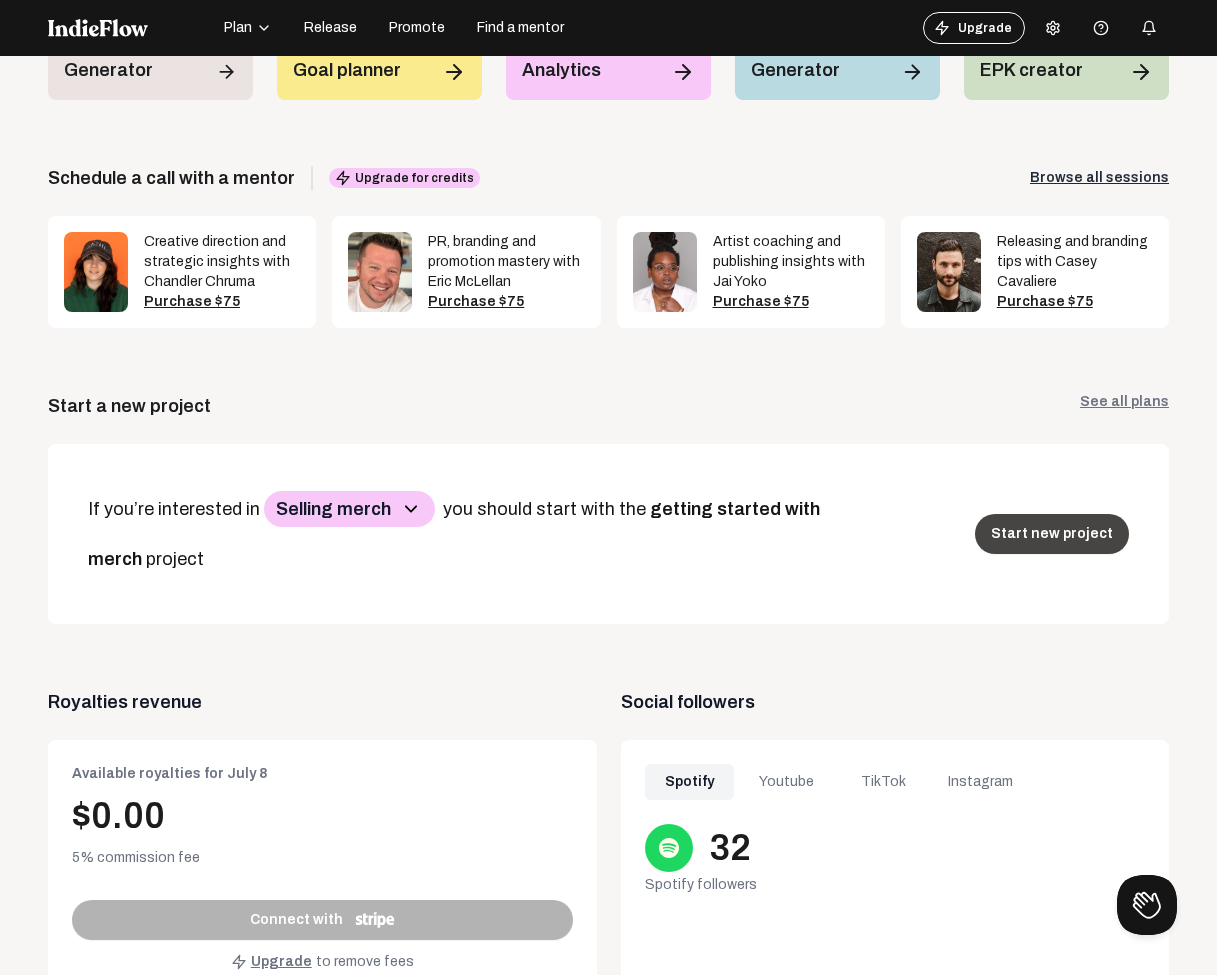 click on "Start new project" at bounding box center (1052, 534) 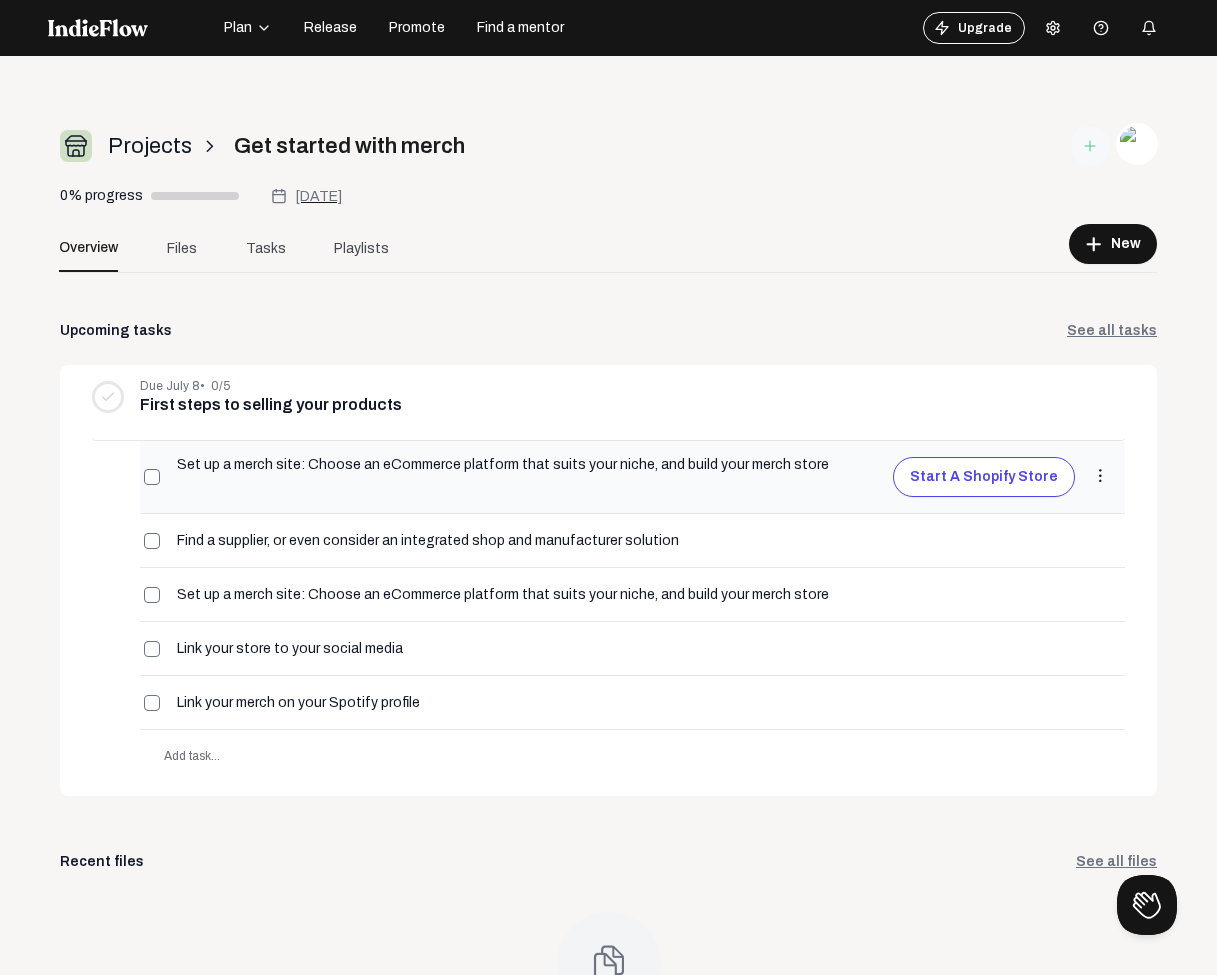 click on "Start a shopify store" at bounding box center (984, 477) 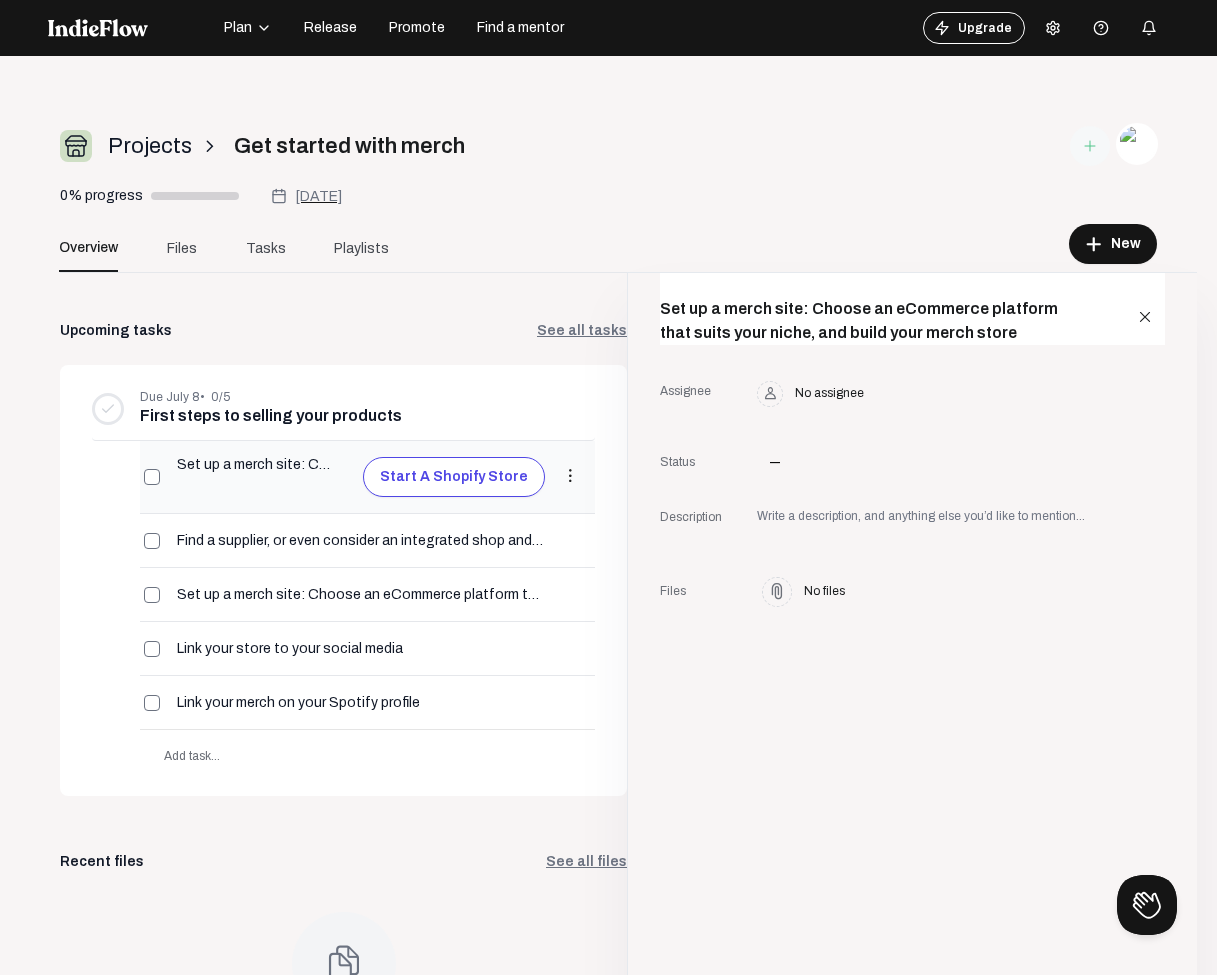 click at bounding box center [152, 477] 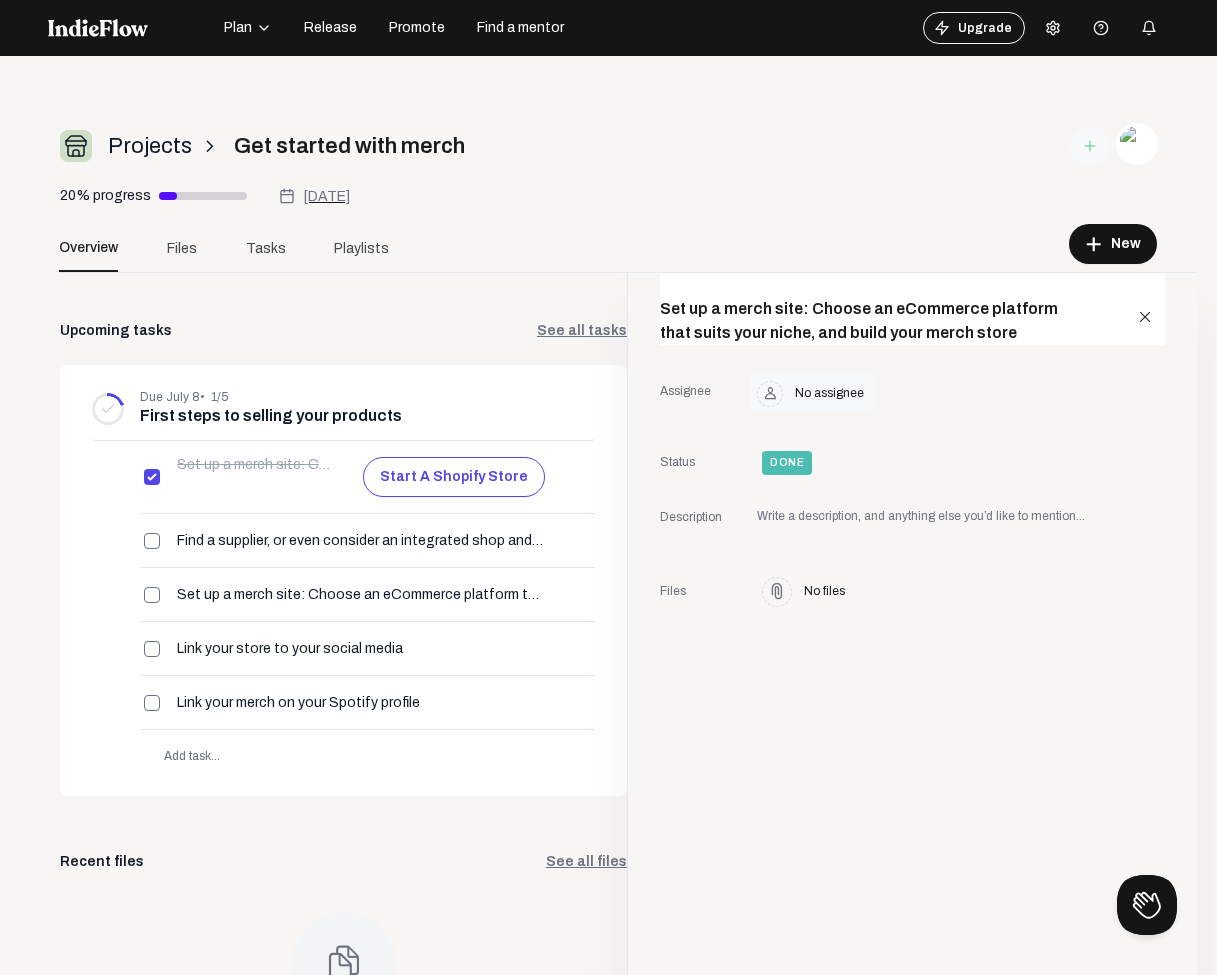 click on "person_outline" at bounding box center [770, 394] 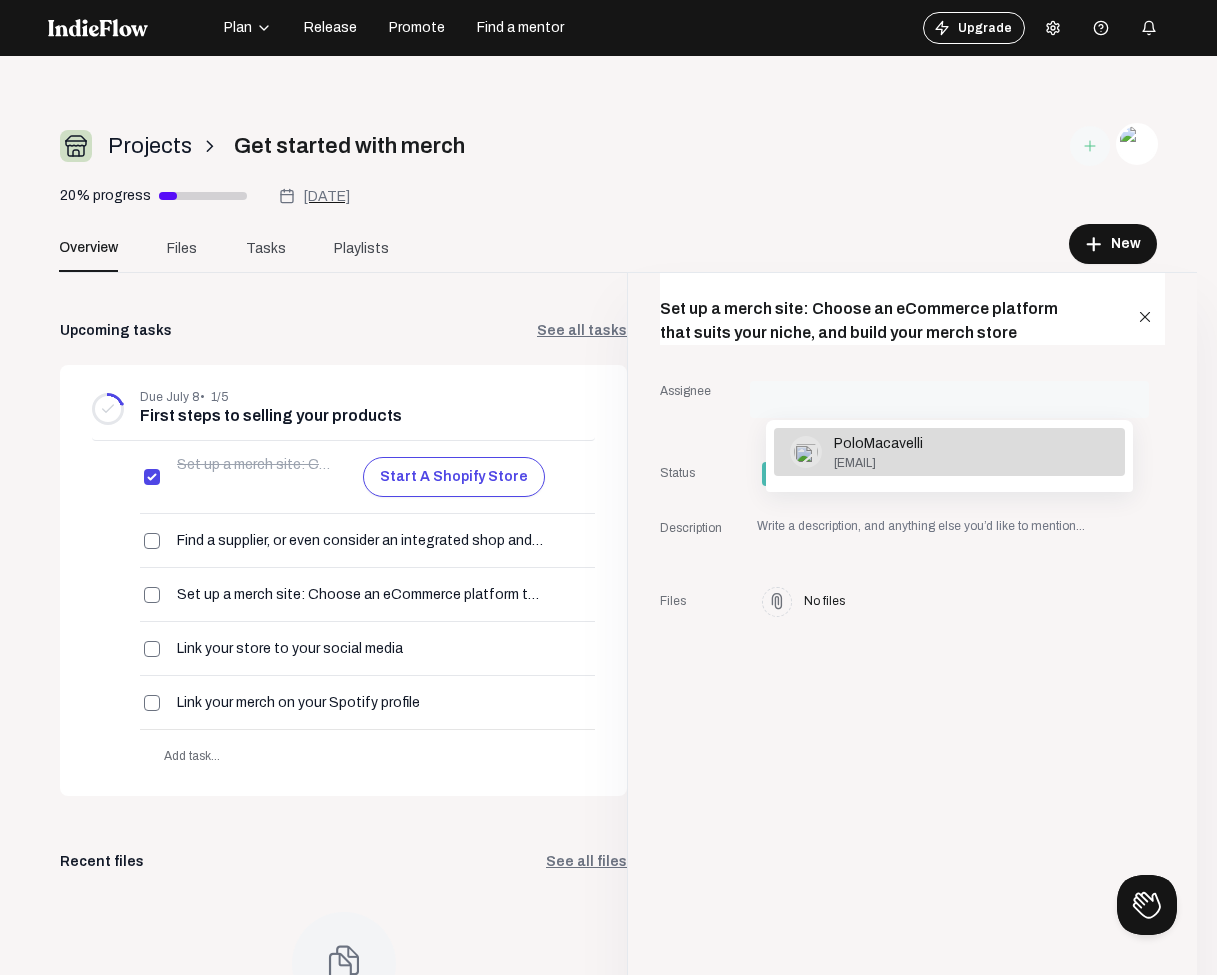 click on "[EMAIL]" at bounding box center [878, 463] 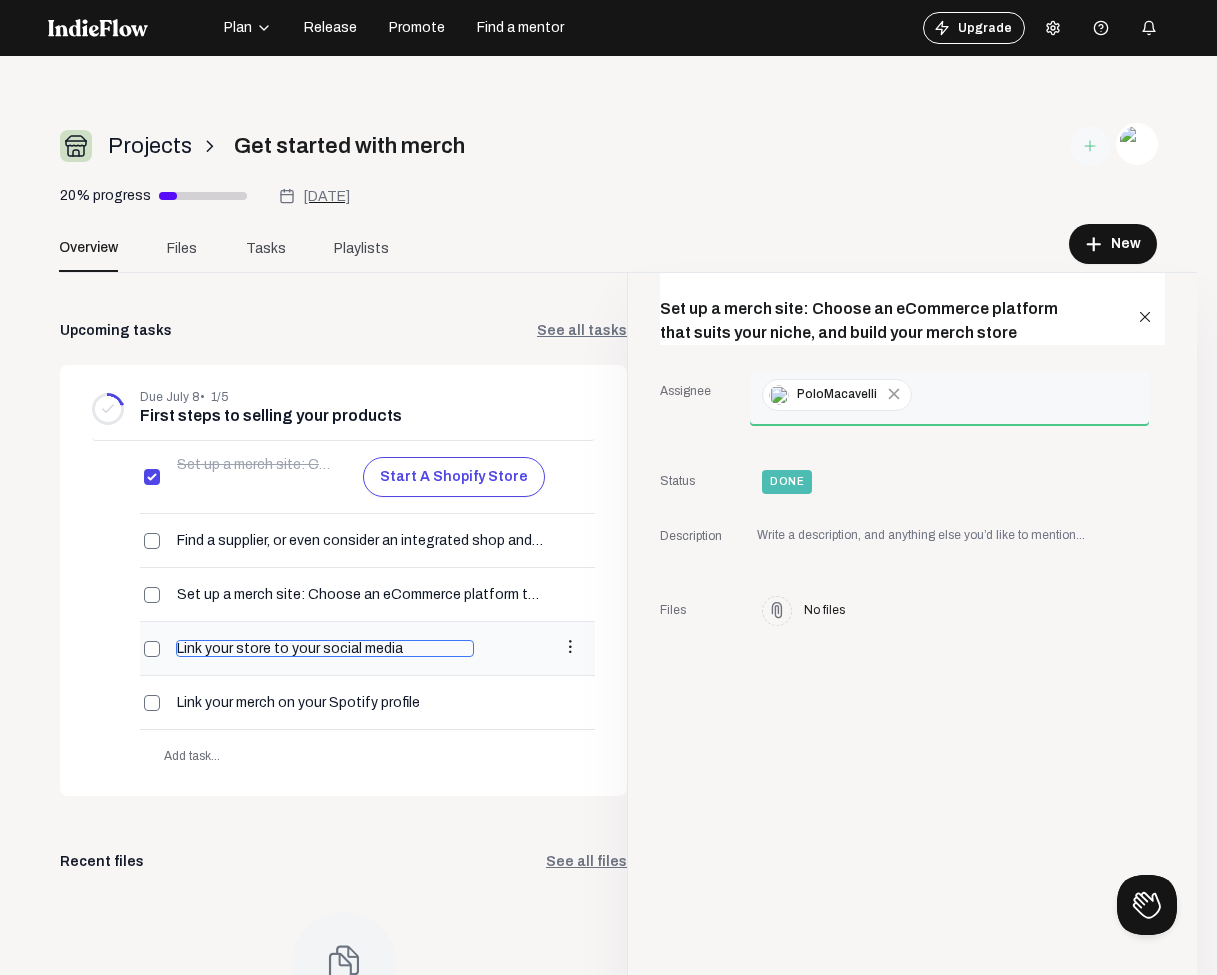 click on "Link your store to your social media" at bounding box center (325, 648) 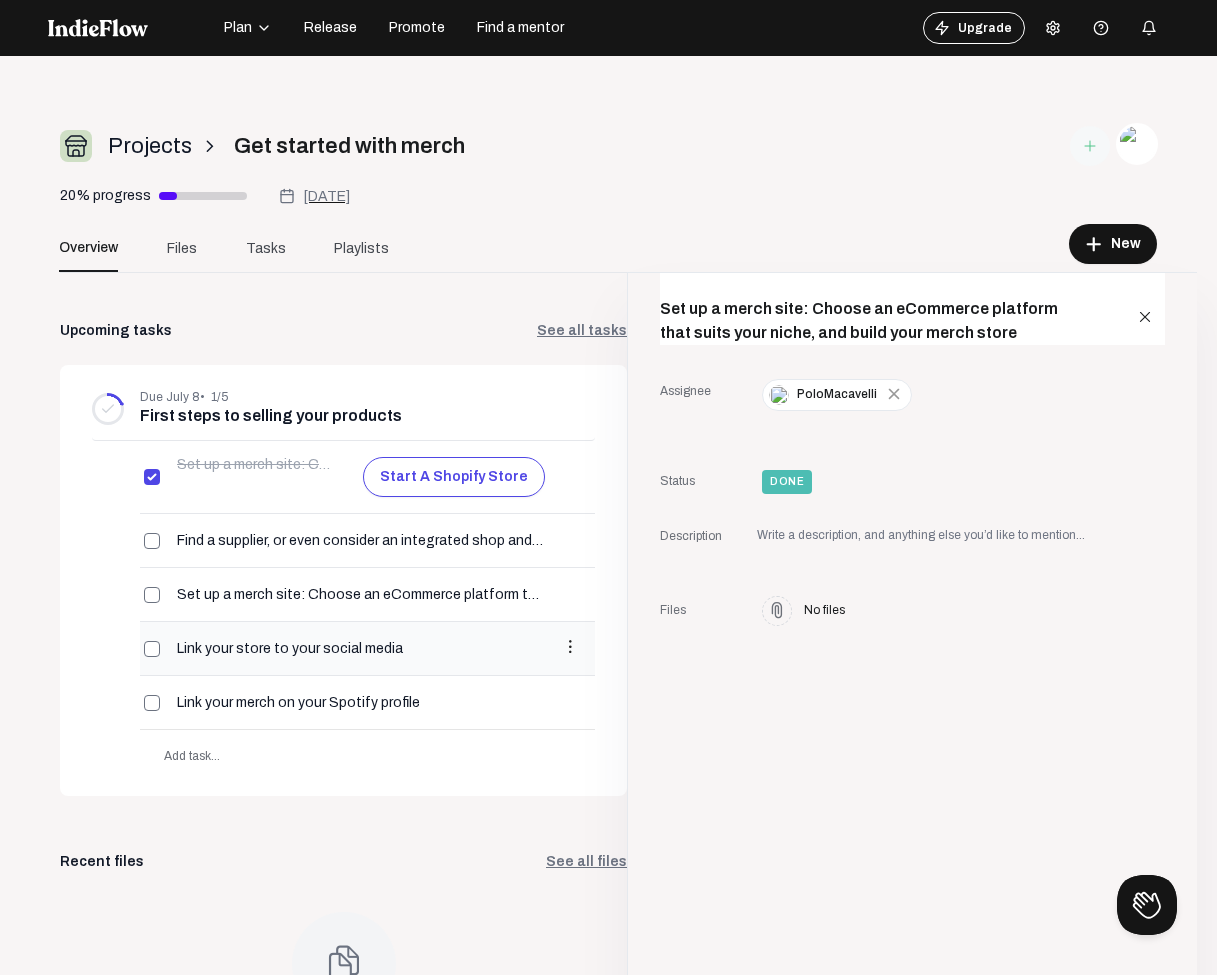 click on "Link your store to your social media more_vert" at bounding box center [367, 477] 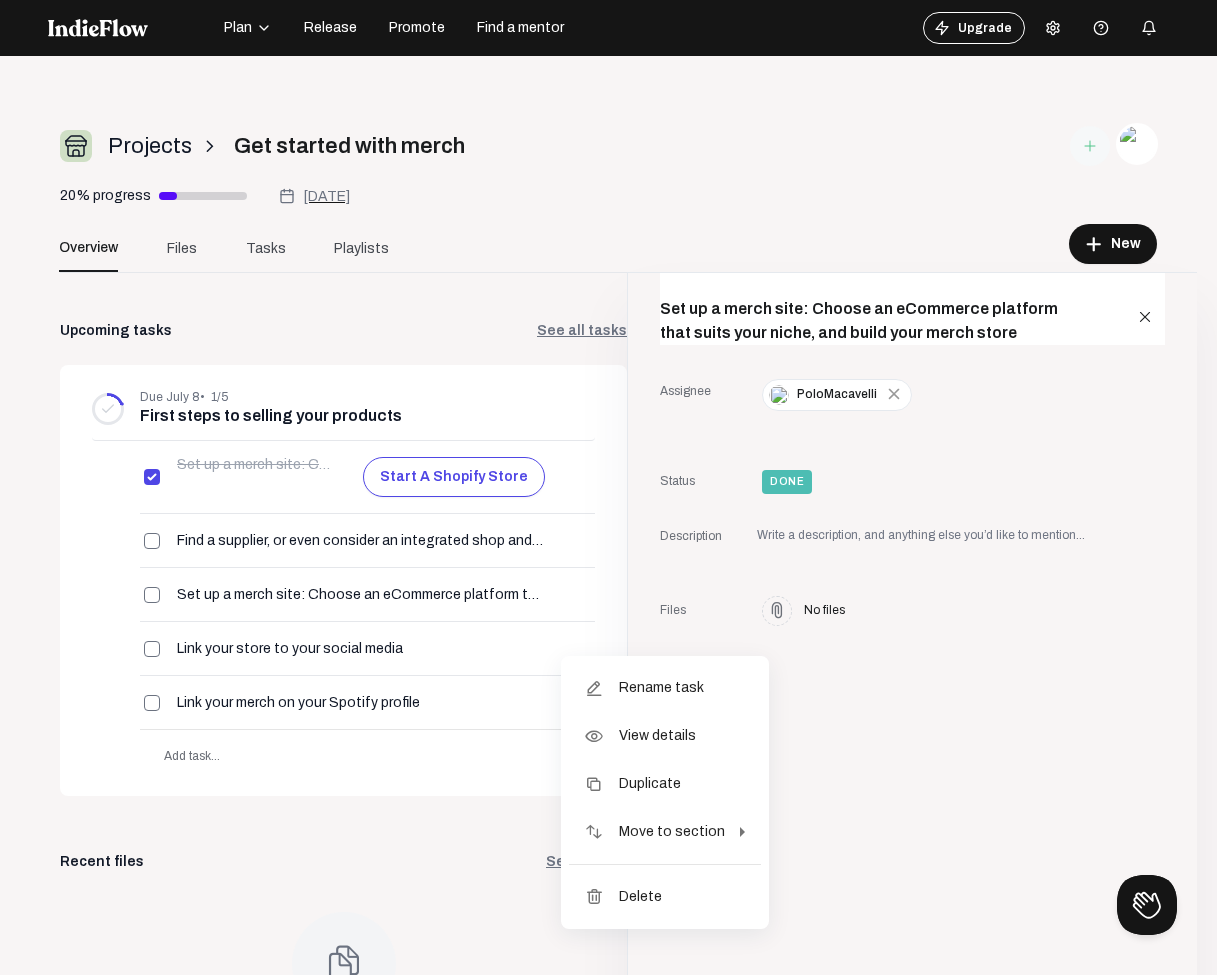 click at bounding box center [608, 487] 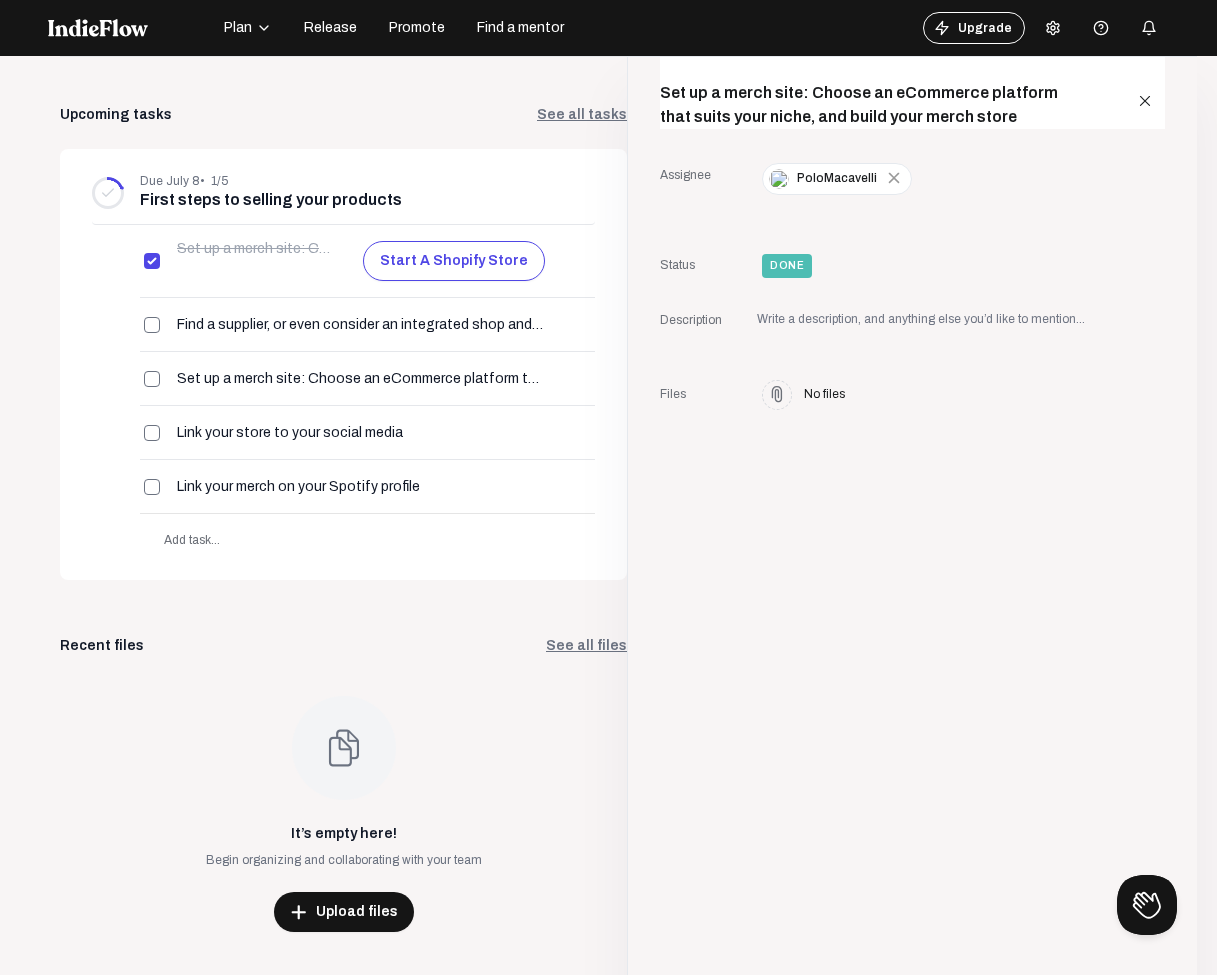 scroll, scrollTop: 216, scrollLeft: 0, axis: vertical 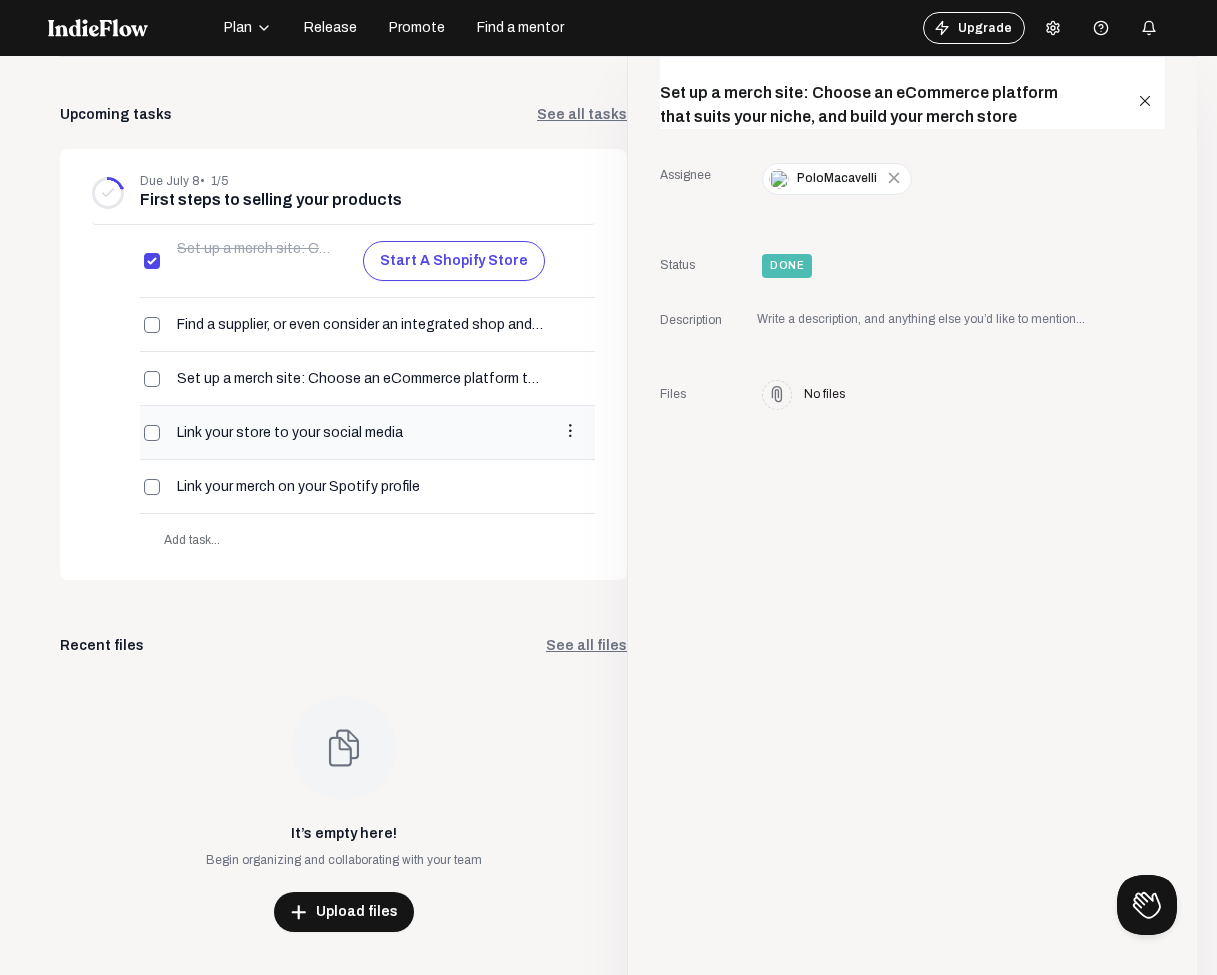 click on "more_vert" at bounding box center [570, 260] 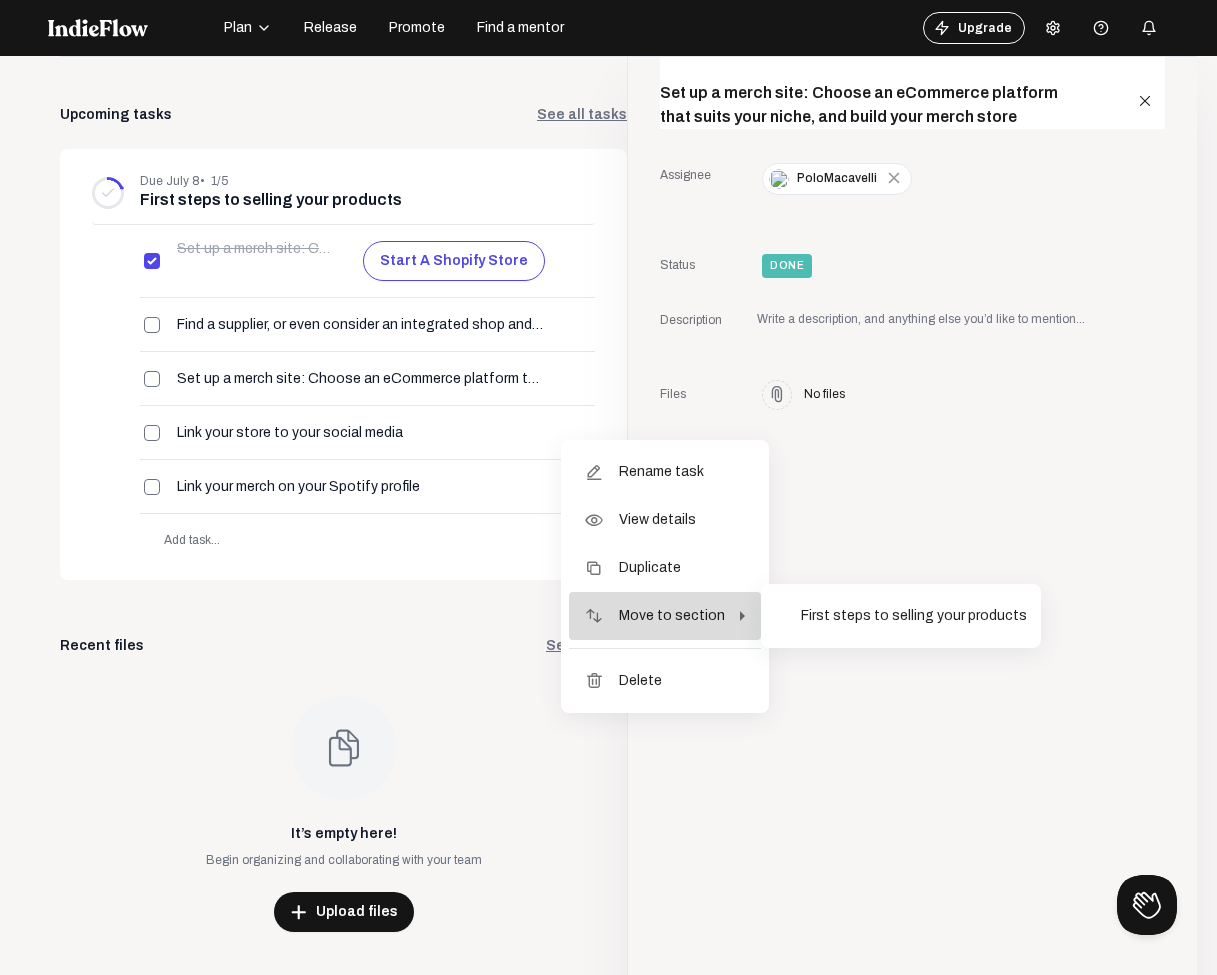 click on "Move to section" at bounding box center (672, 616) 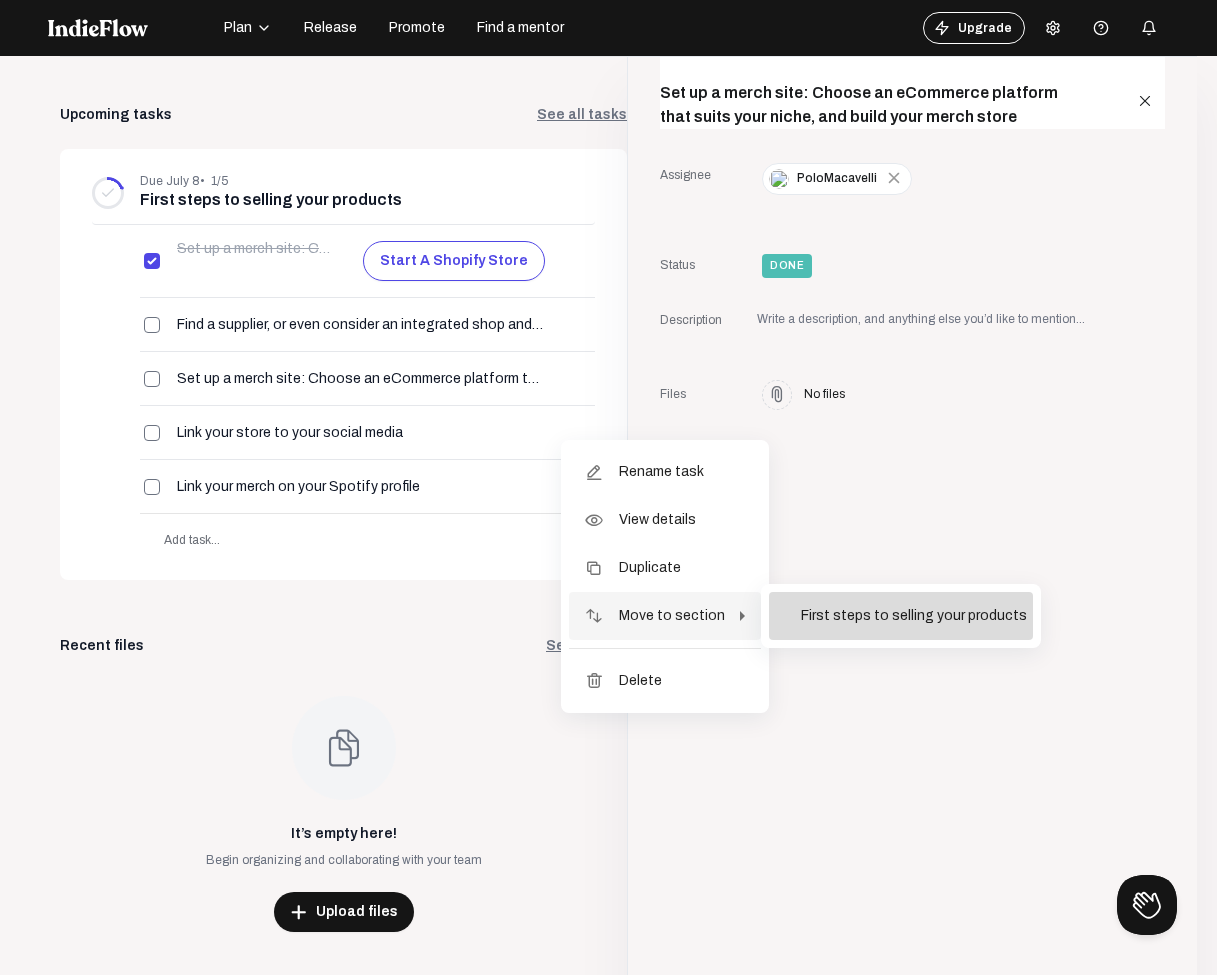 click on "First steps to selling your products" at bounding box center [914, 616] 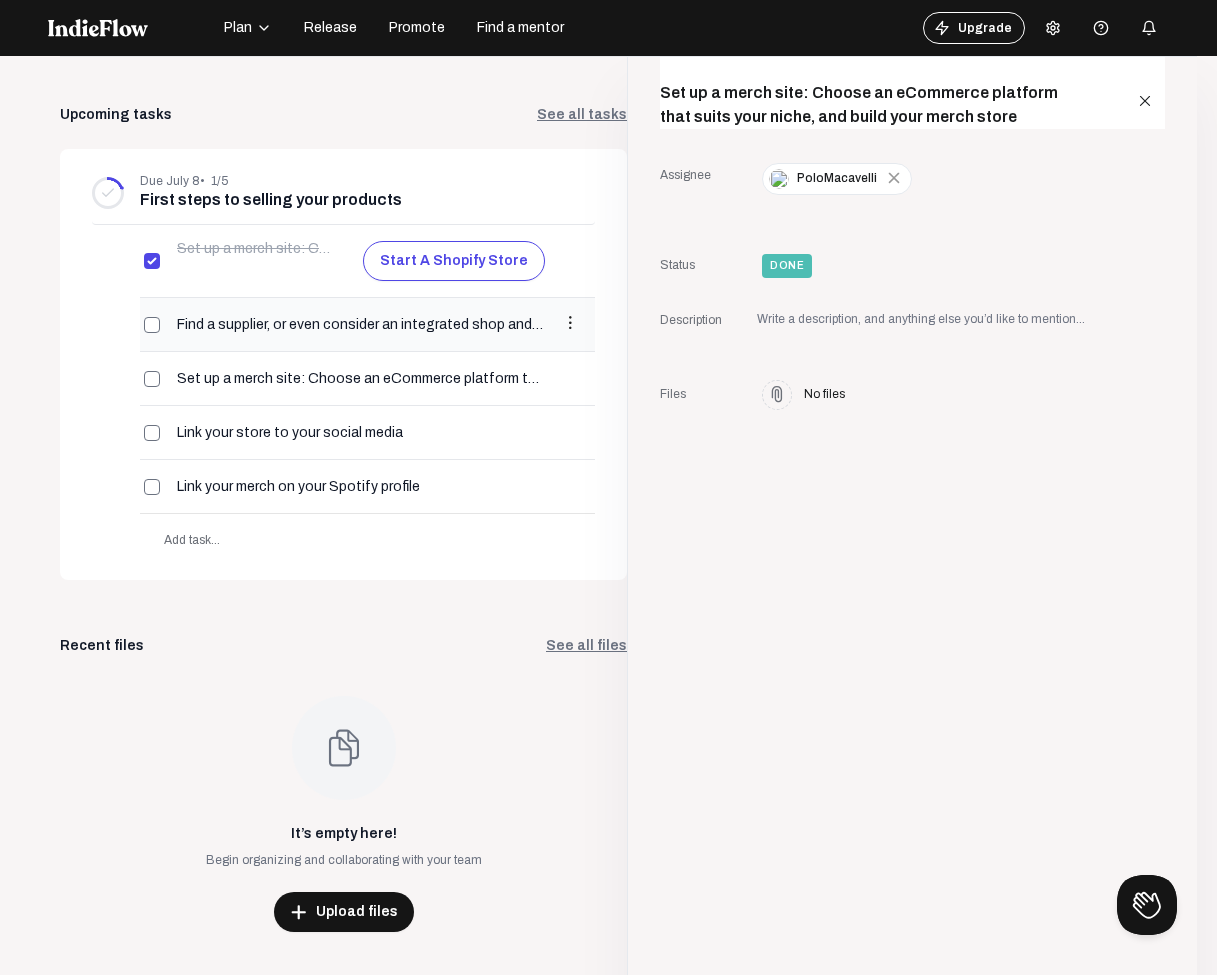click at bounding box center [152, 261] 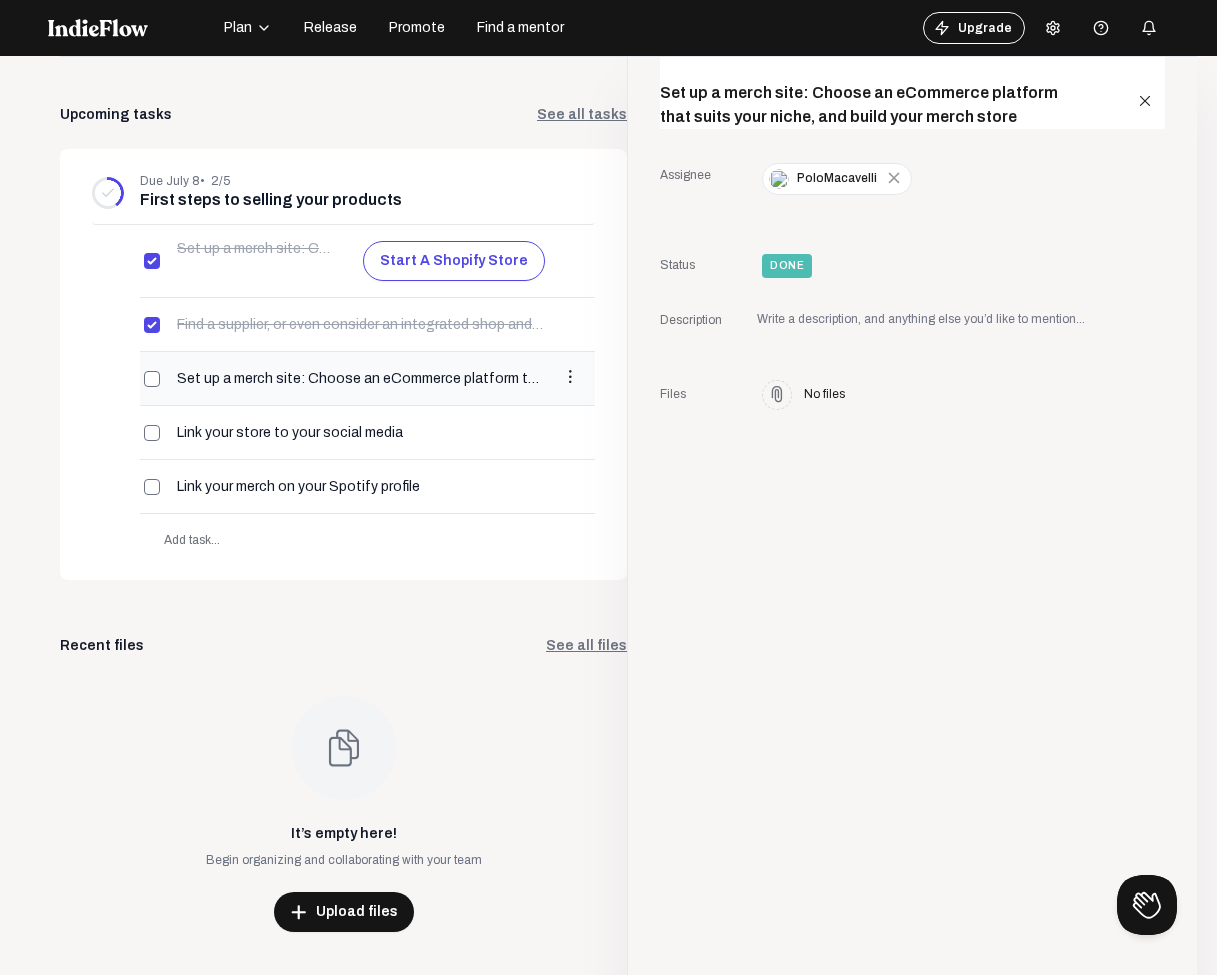 click at bounding box center [152, 261] 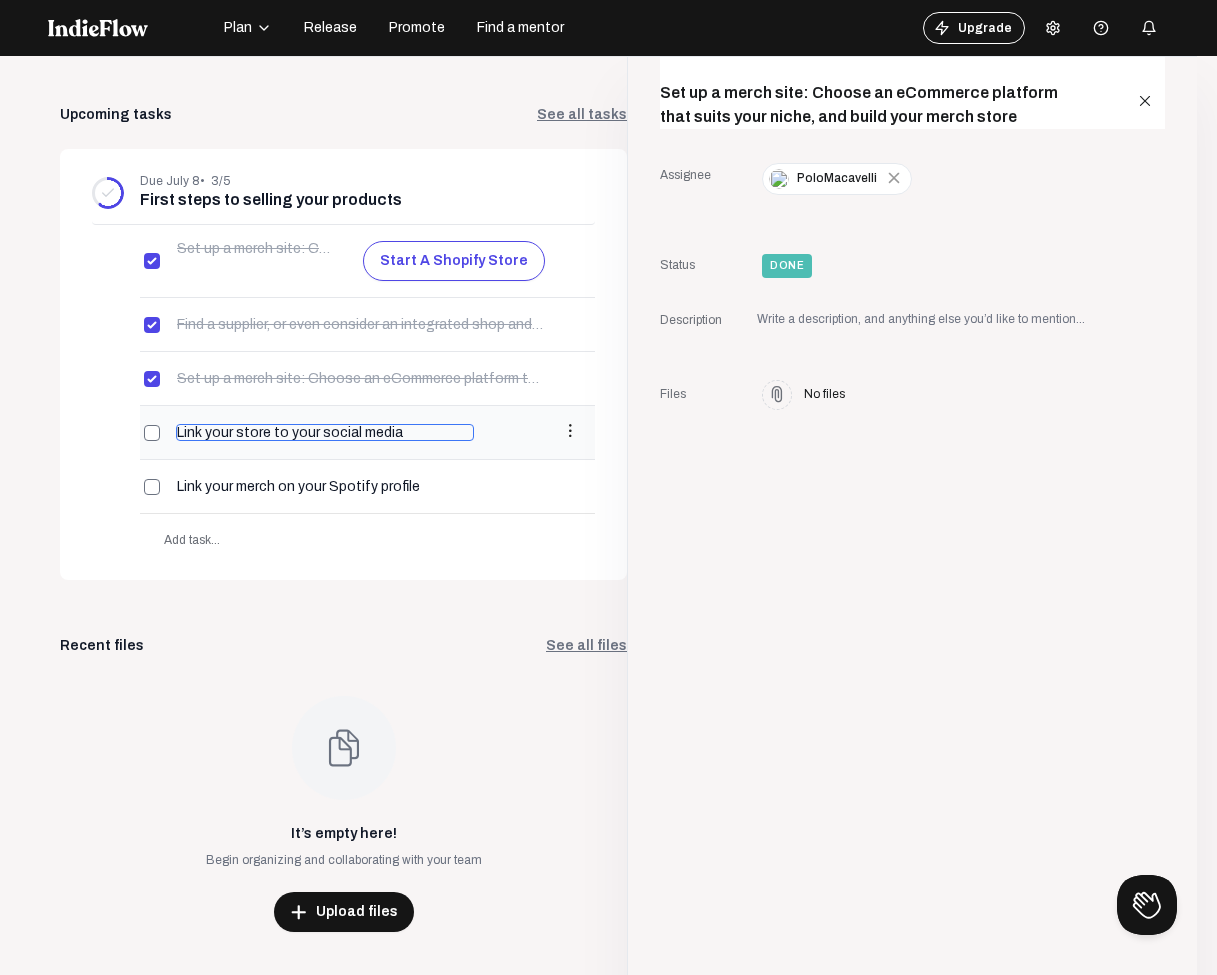 click on "Link your store to your social media" at bounding box center [325, 432] 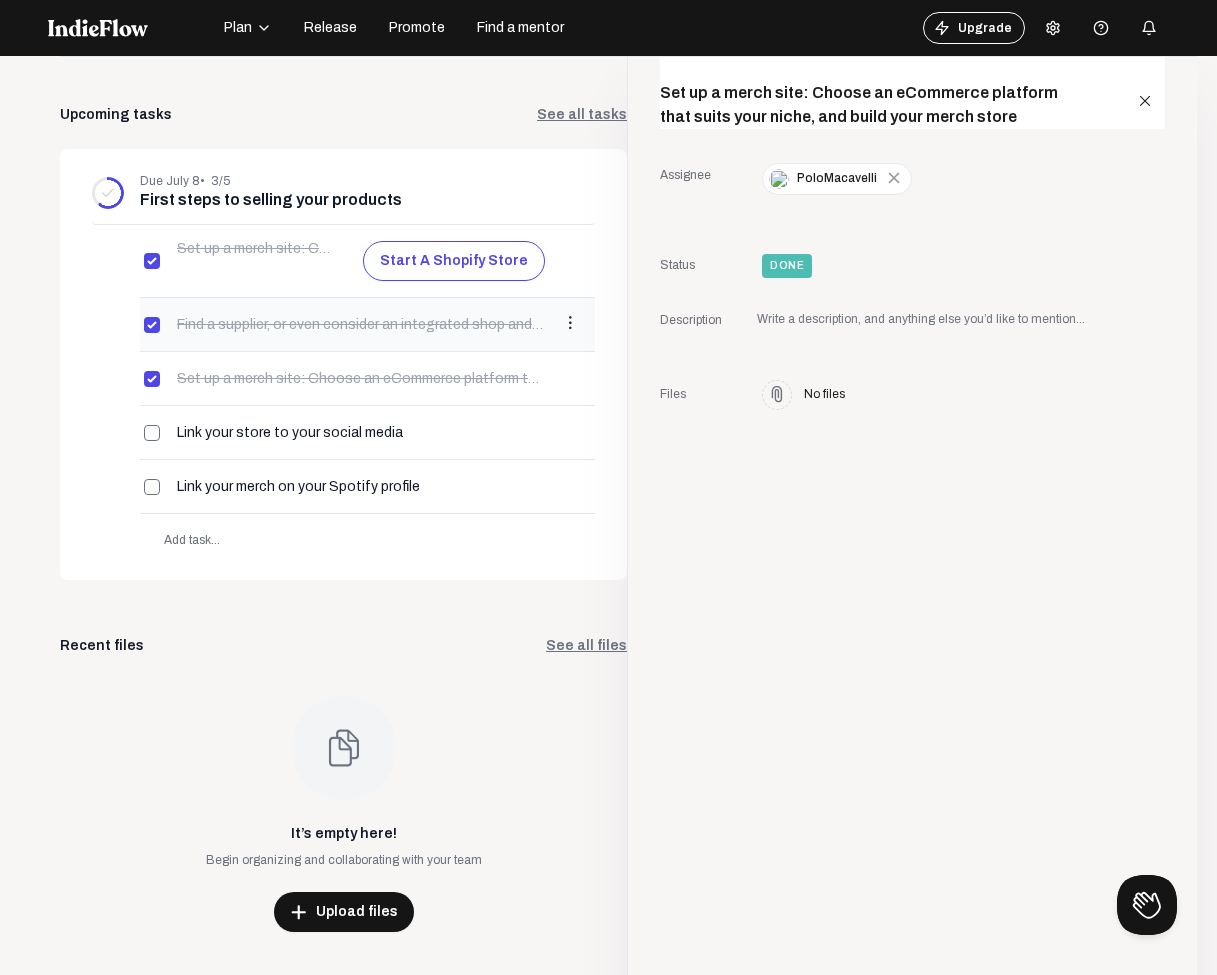 click on "Find a supplier, or even consider an integrated shop and manufacturer solution" at bounding box center [253, 261] 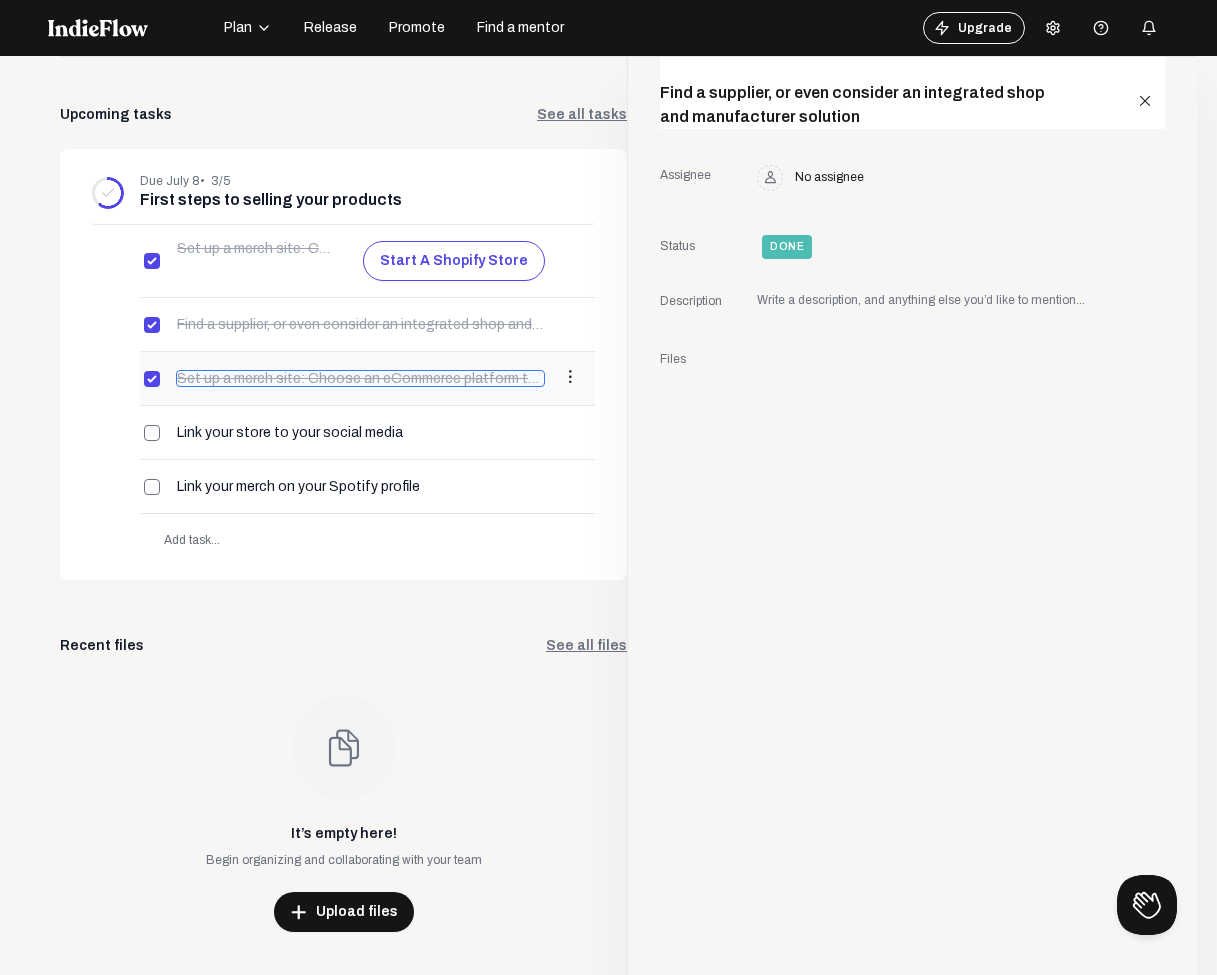 click on "Set up a merch site: Choose an eCommerce platform that suits your niche, and build your merch store" at bounding box center [360, 378] 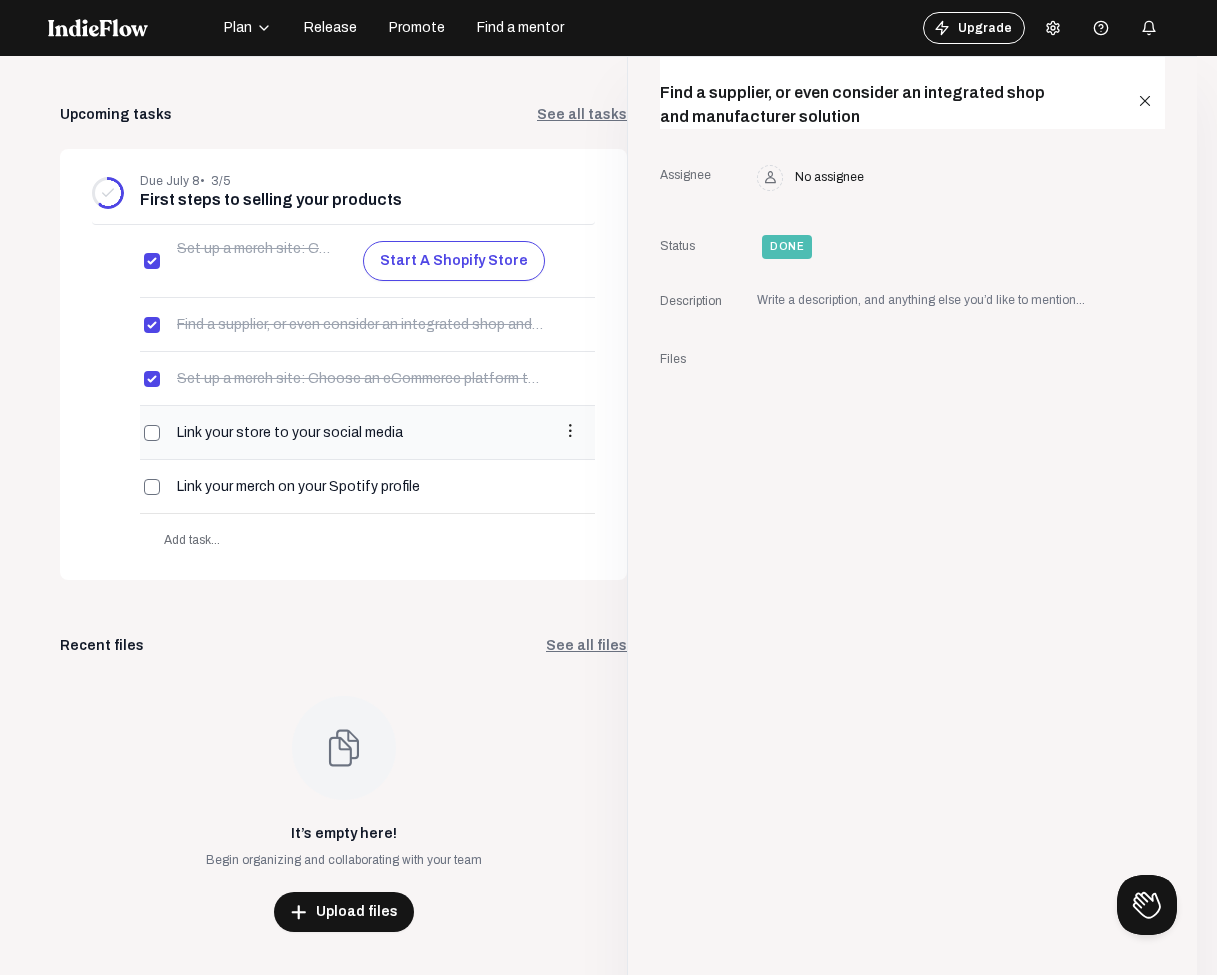 click on "Link your store to your social media more_vert" at bounding box center [367, 261] 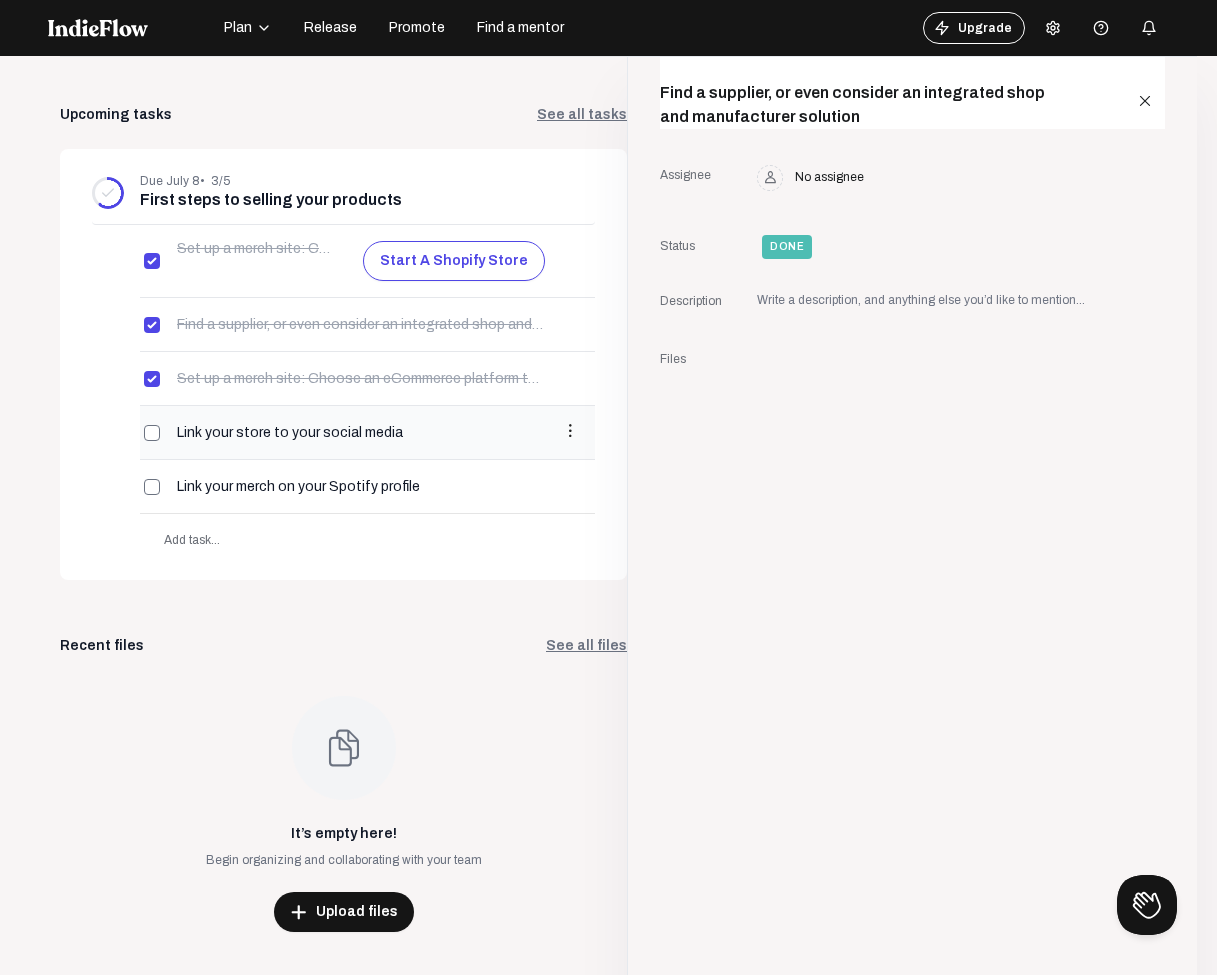 click on "Link your store to your social media" at bounding box center [253, 249] 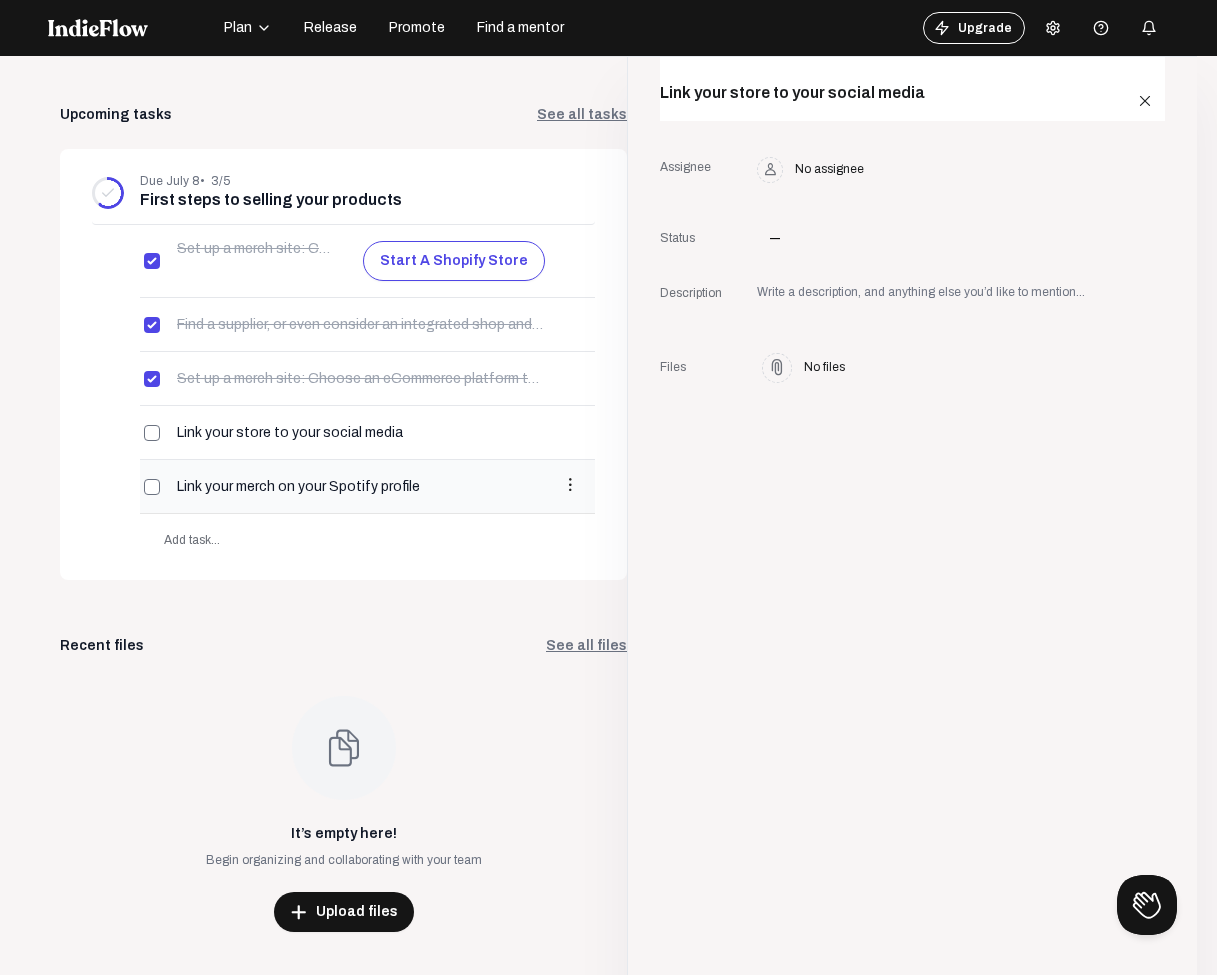 click on "Link your merch on your Spotify profile more_vert" at bounding box center [367, 261] 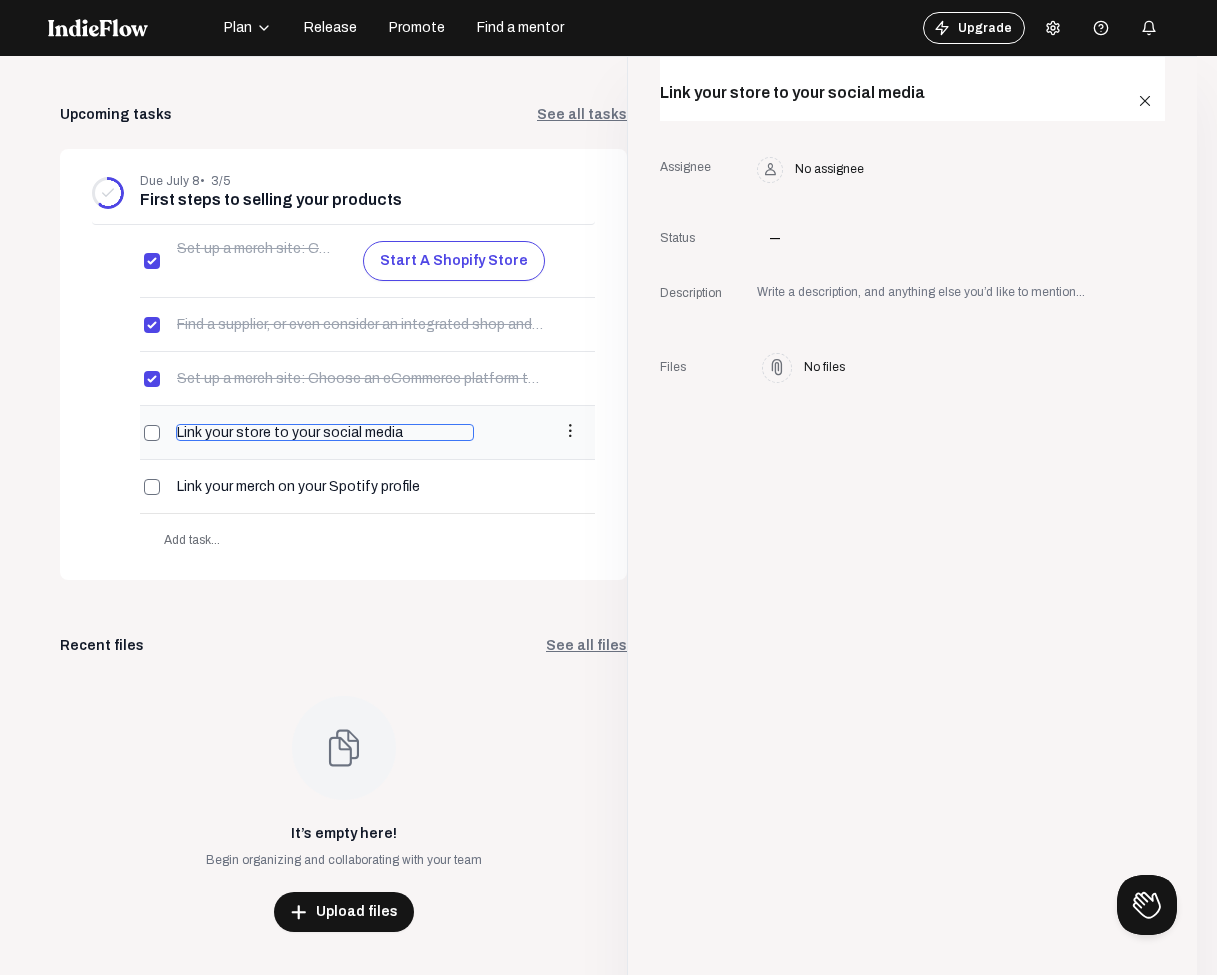 click on "Link your store to your social media" at bounding box center (325, 432) 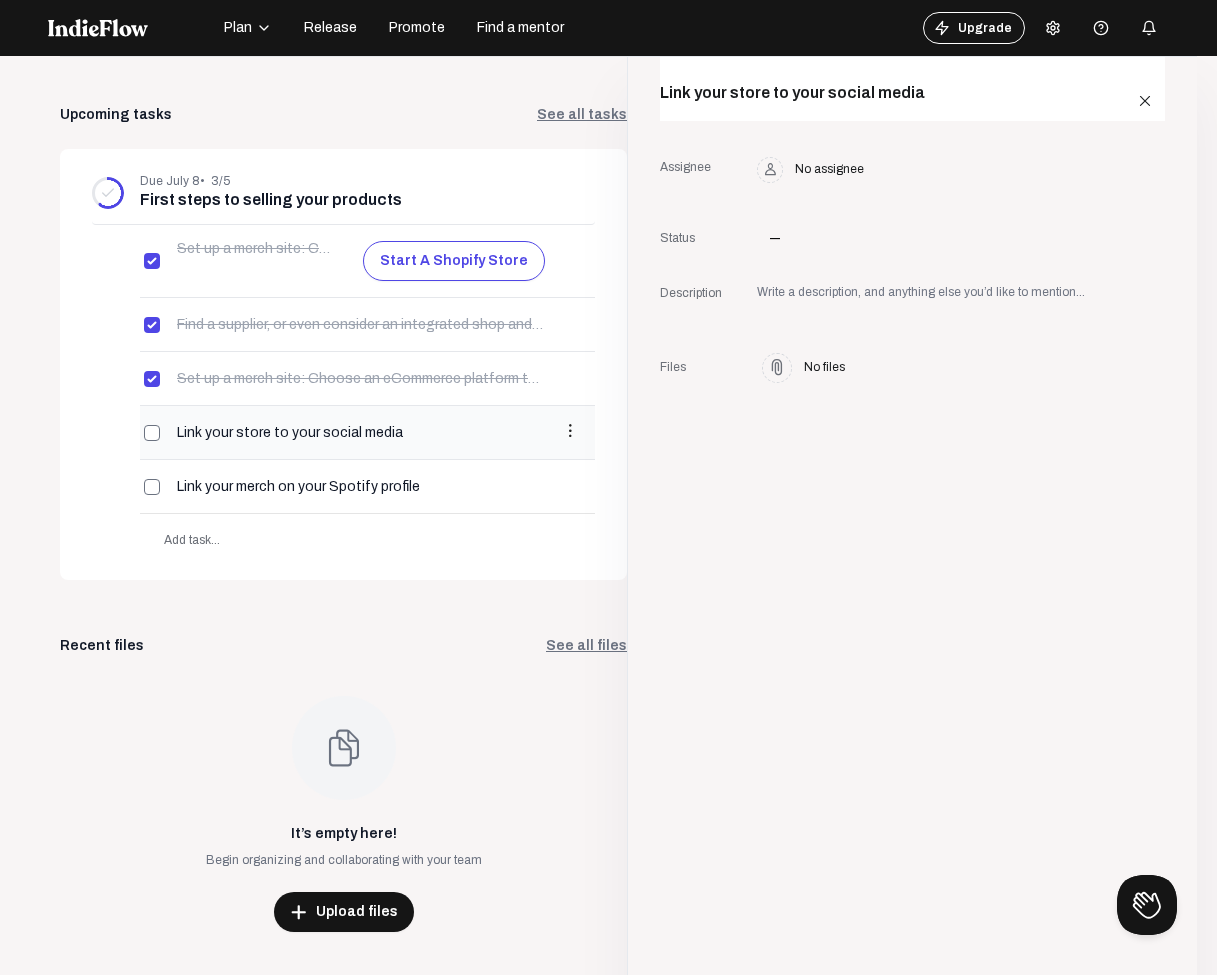 click at bounding box center [152, 433] 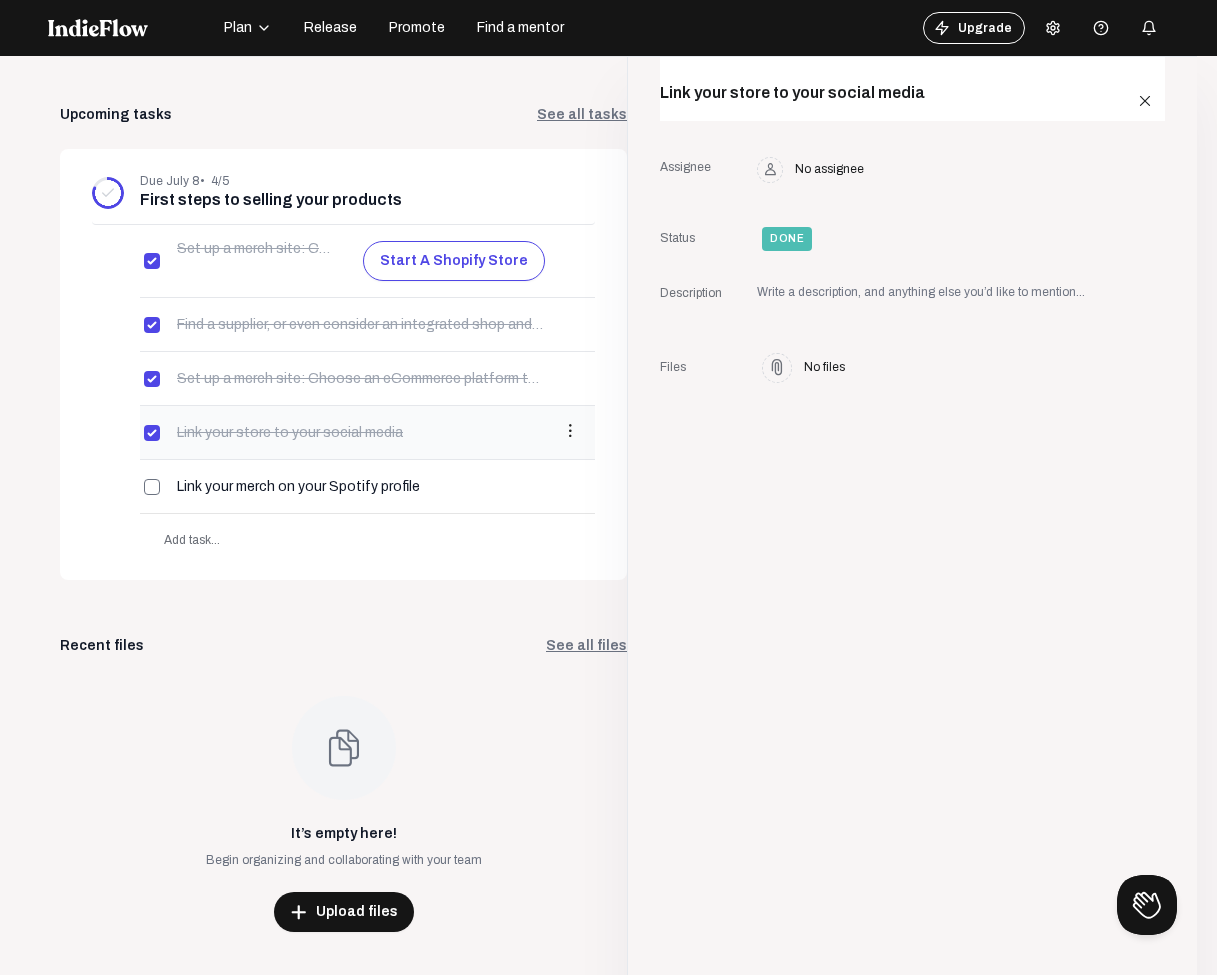 click at bounding box center [152, 433] 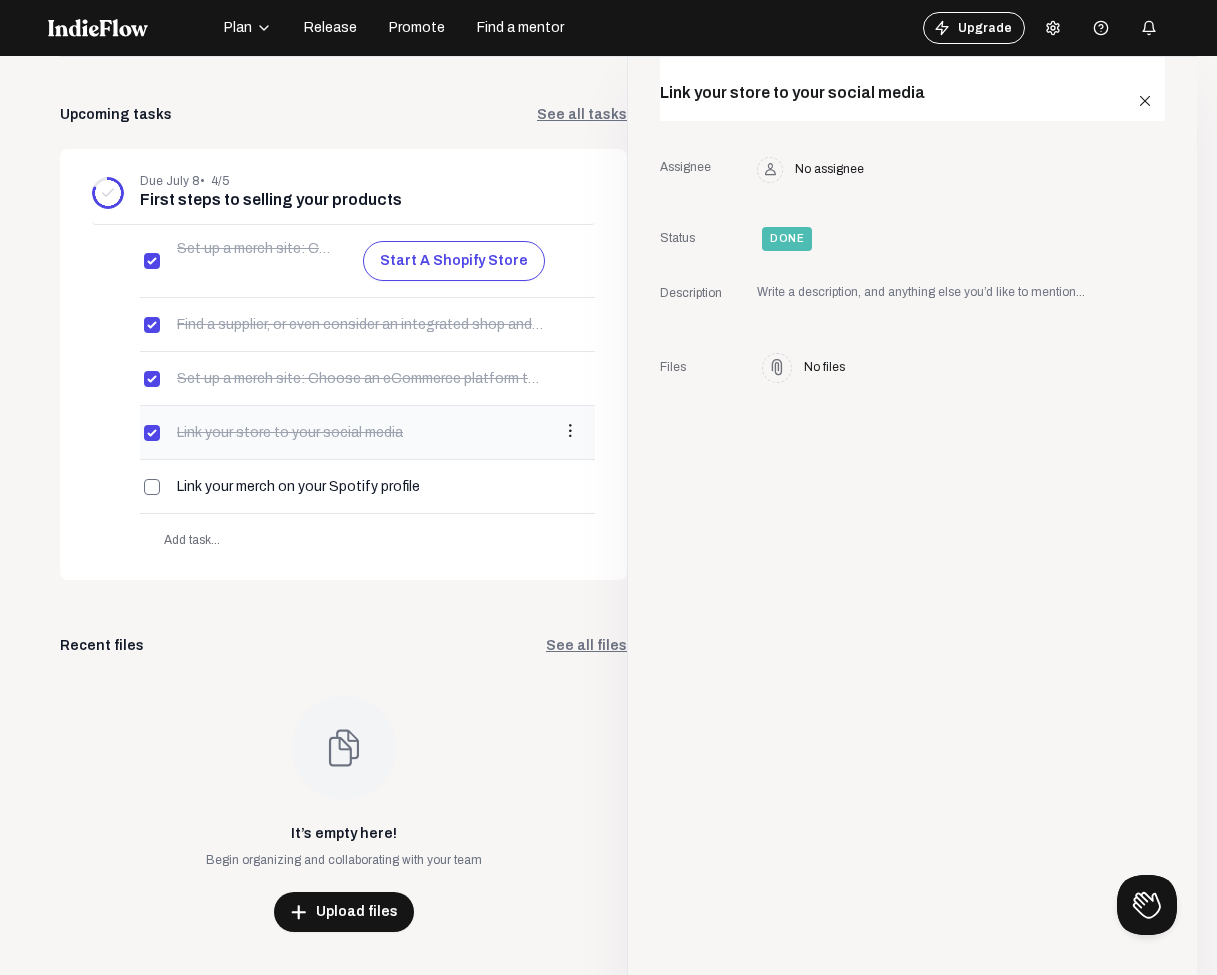 checkbox on "false" 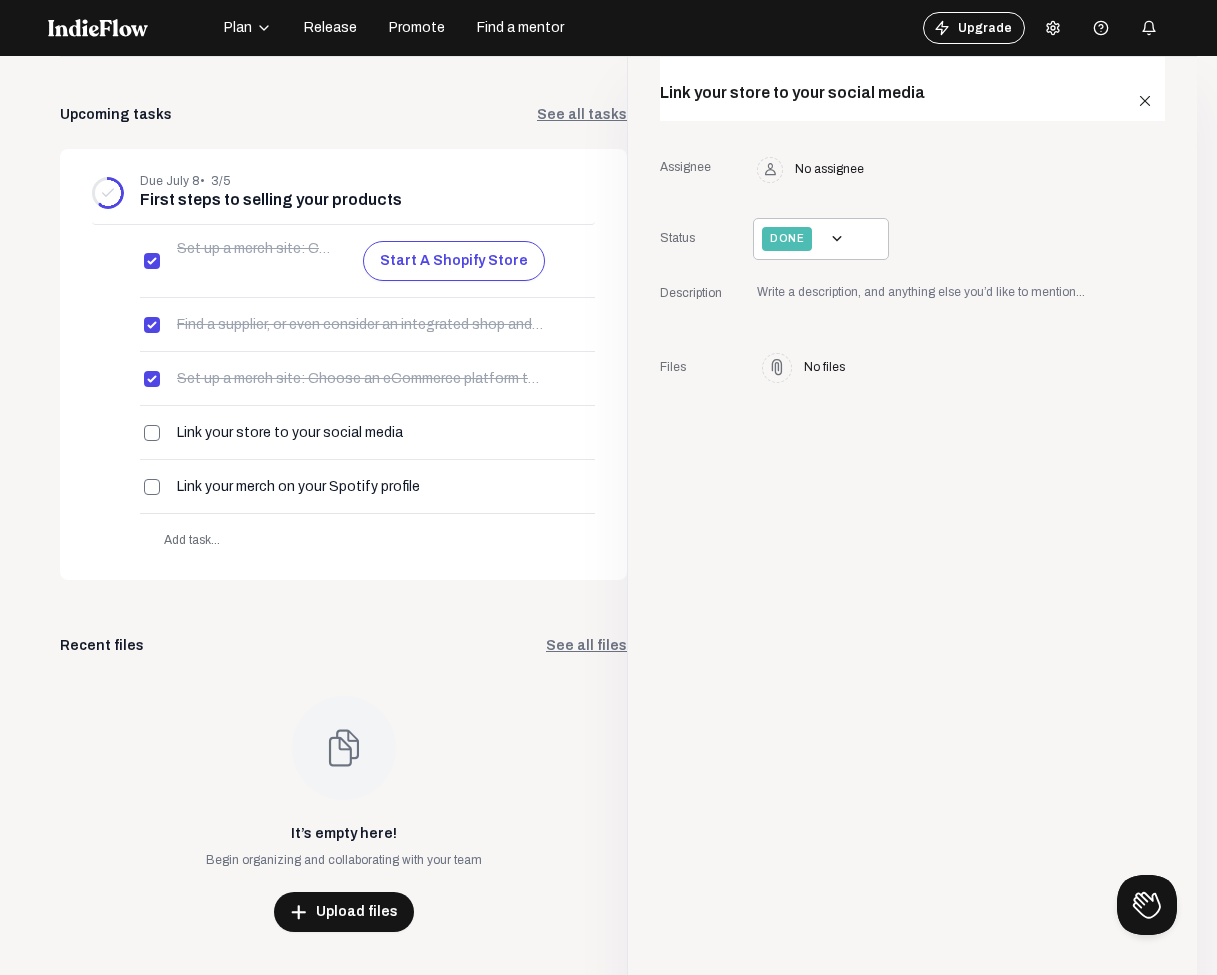 click on "done" at bounding box center (787, 239) 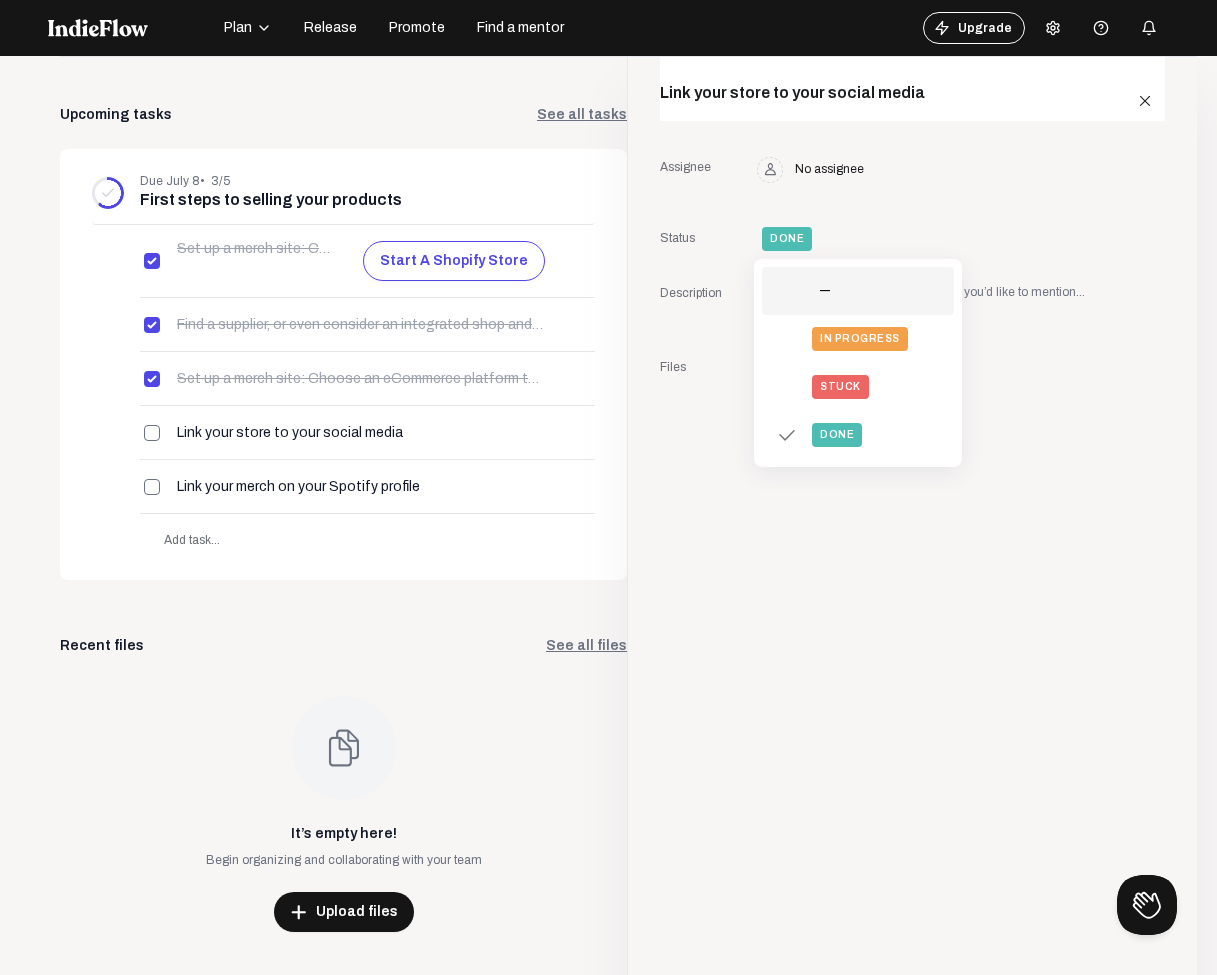 click on "—" at bounding box center (825, 291) 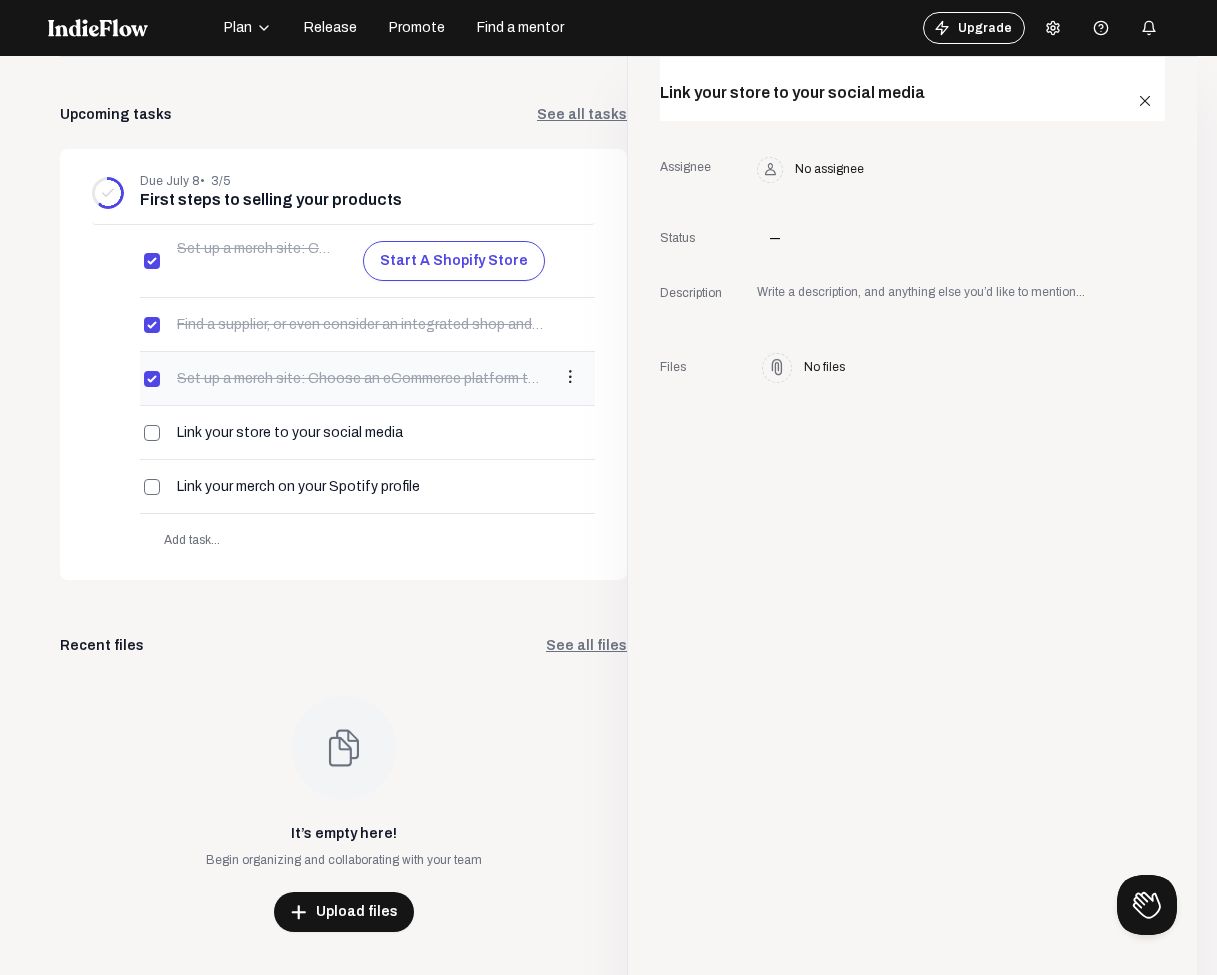 click on "more_vert" at bounding box center (570, 260) 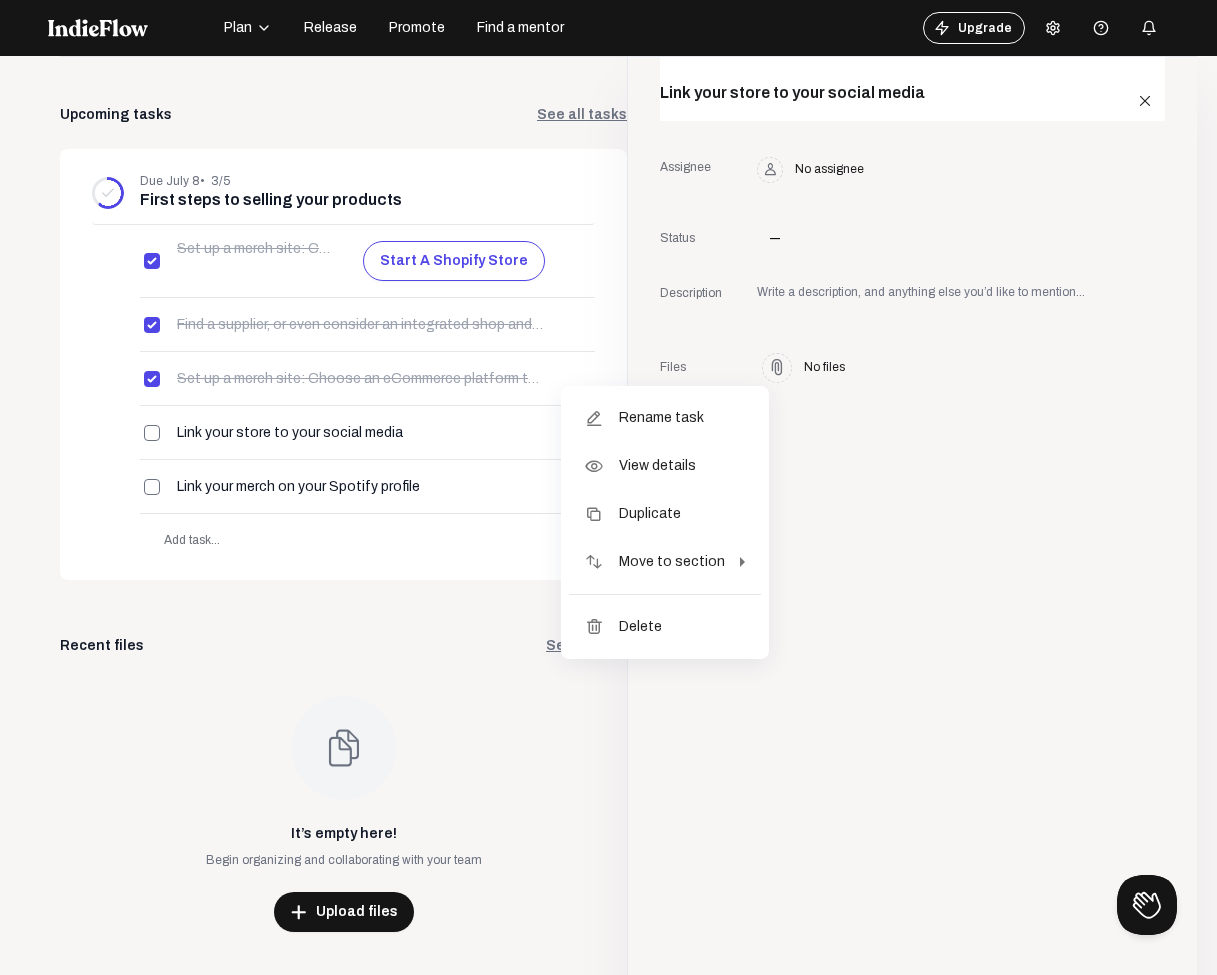 click at bounding box center (608, 487) 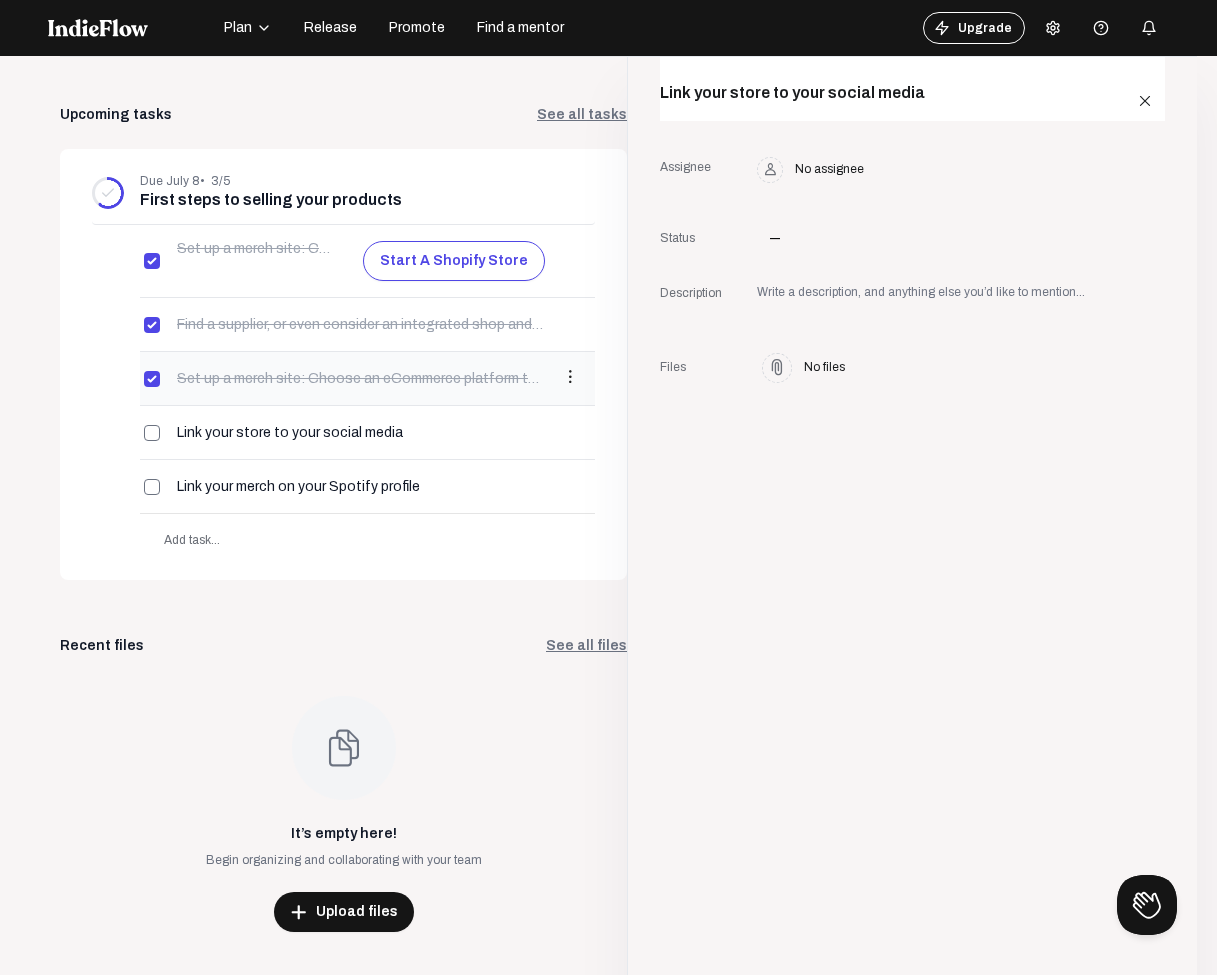 click at bounding box center (152, 261) 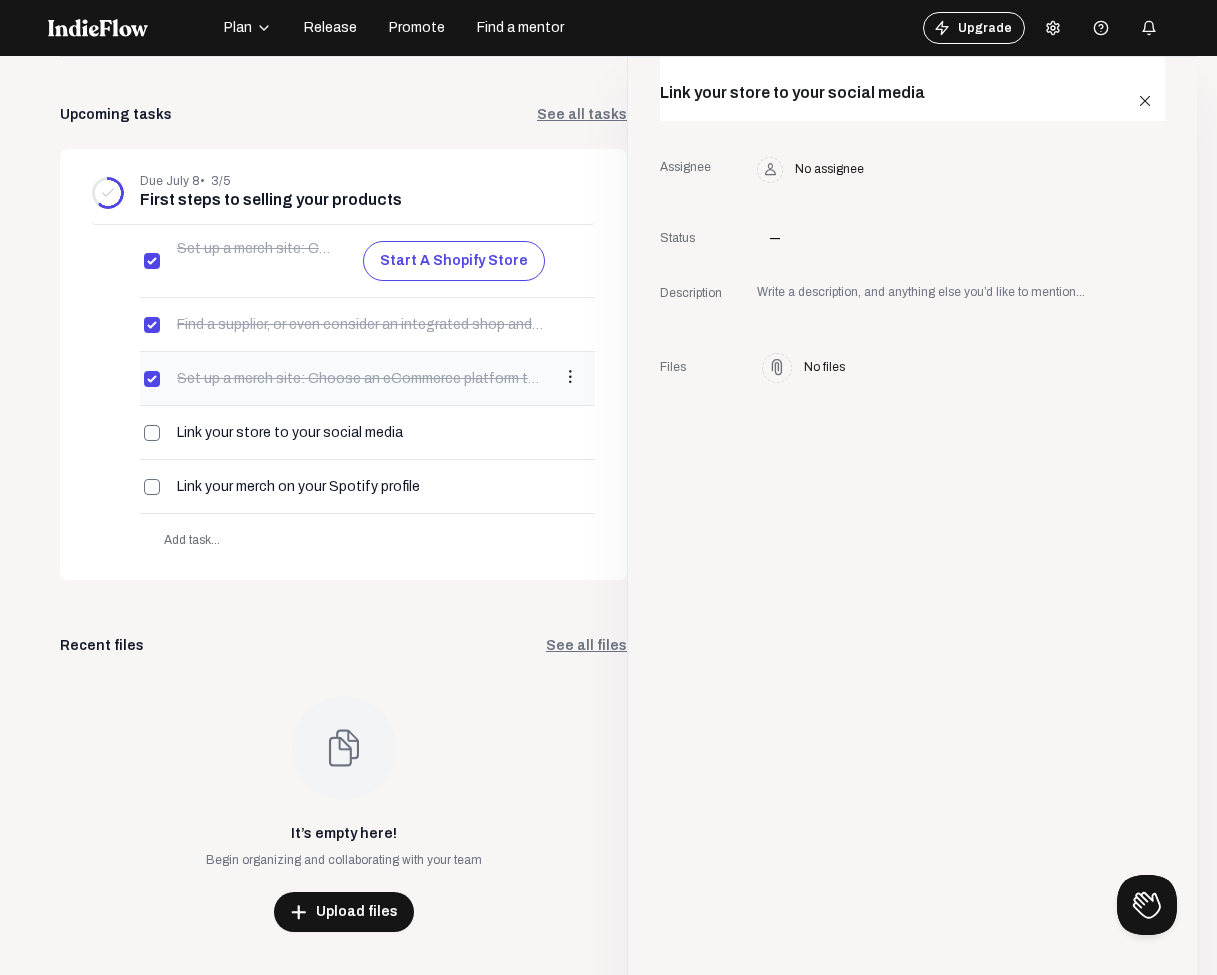 checkbox on "false" 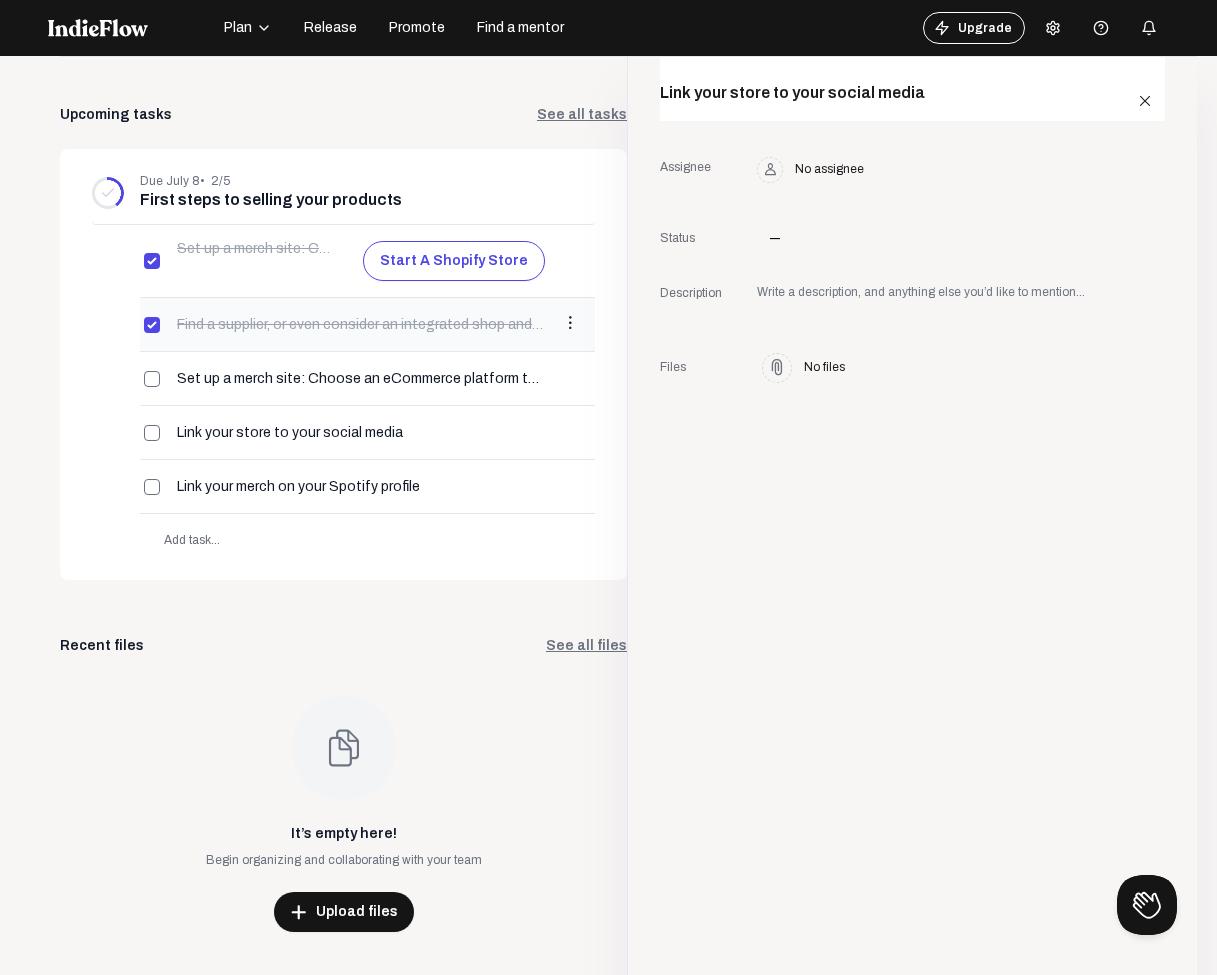 click at bounding box center [152, 261] 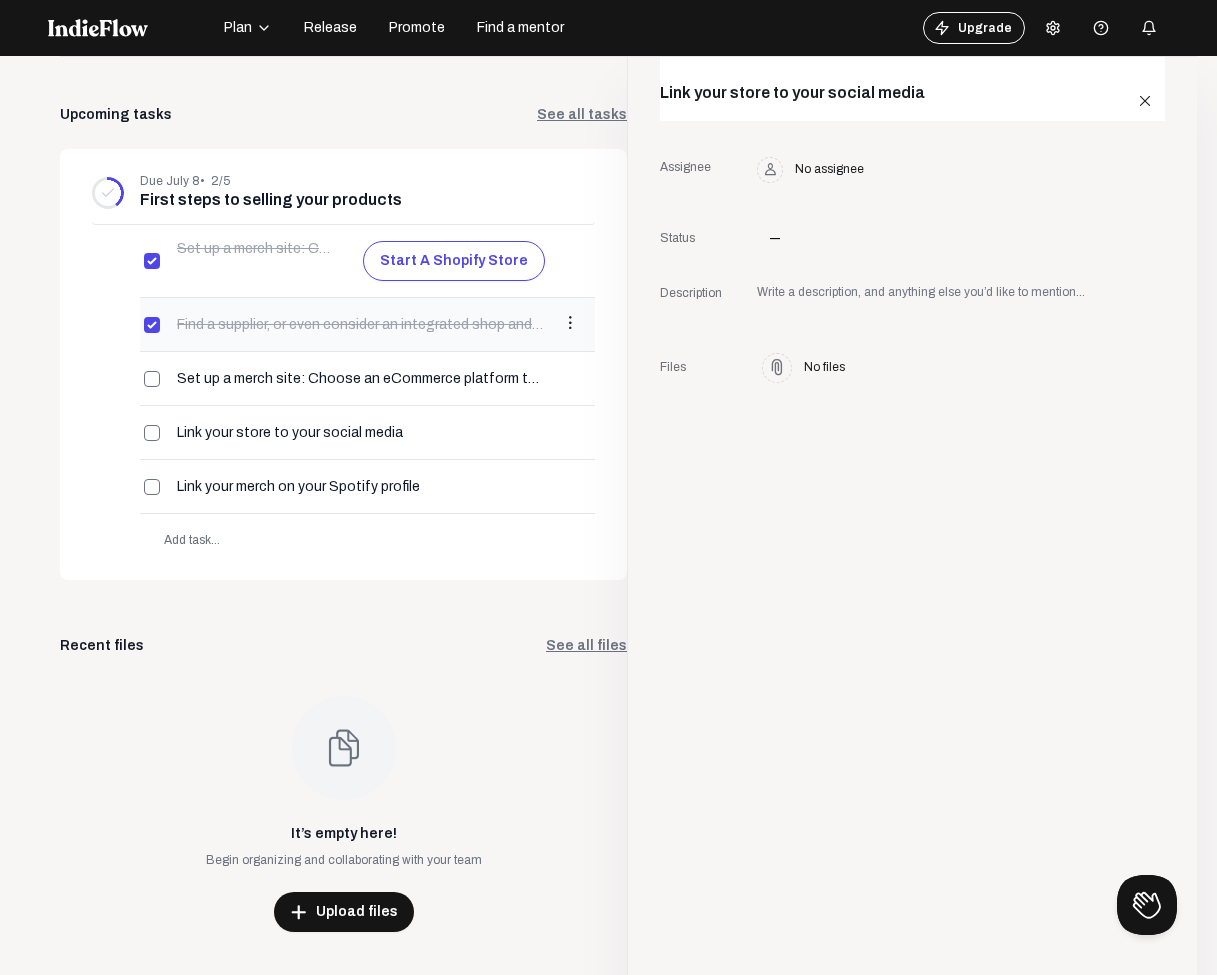 checkbox on "false" 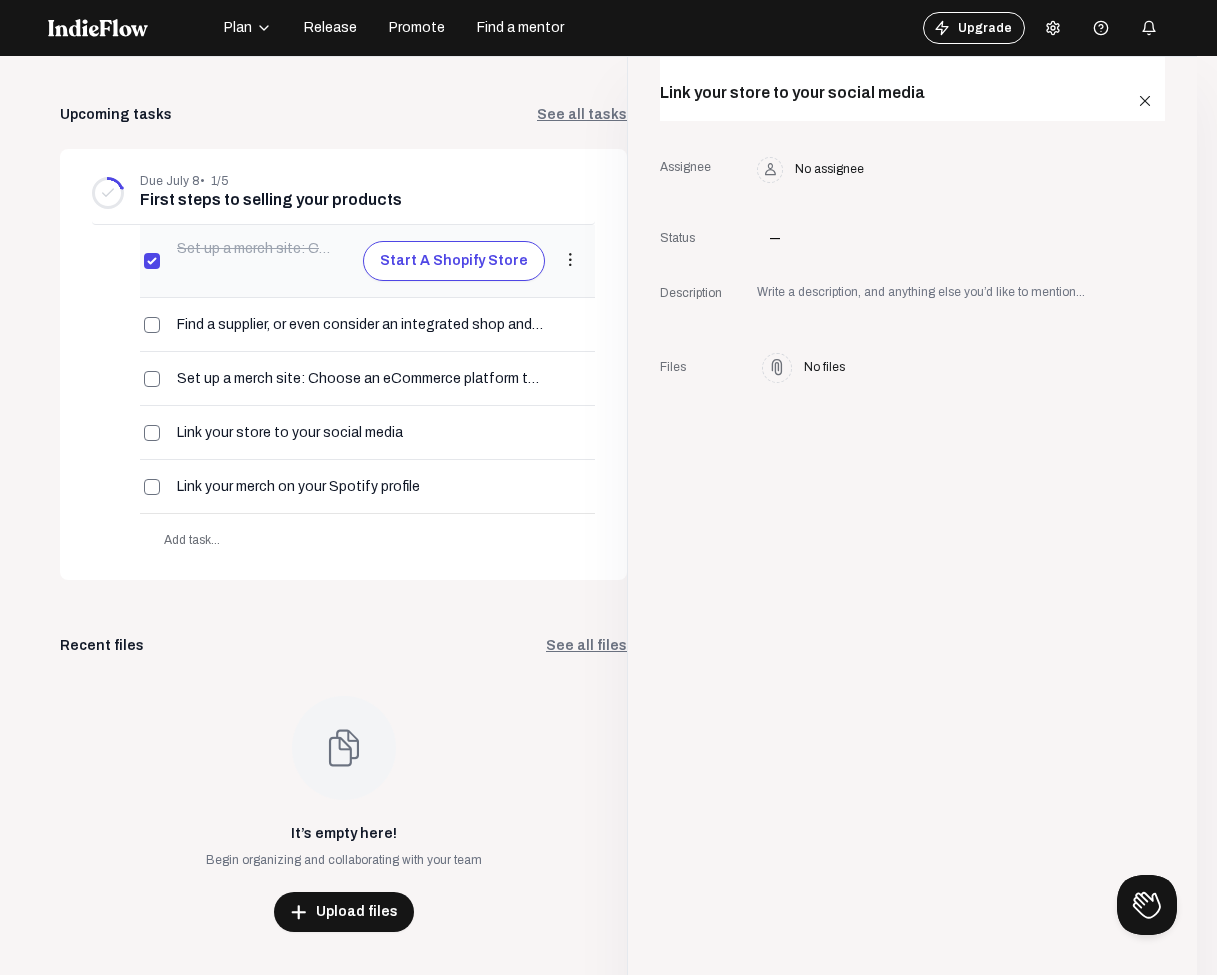 click at bounding box center [152, 261] 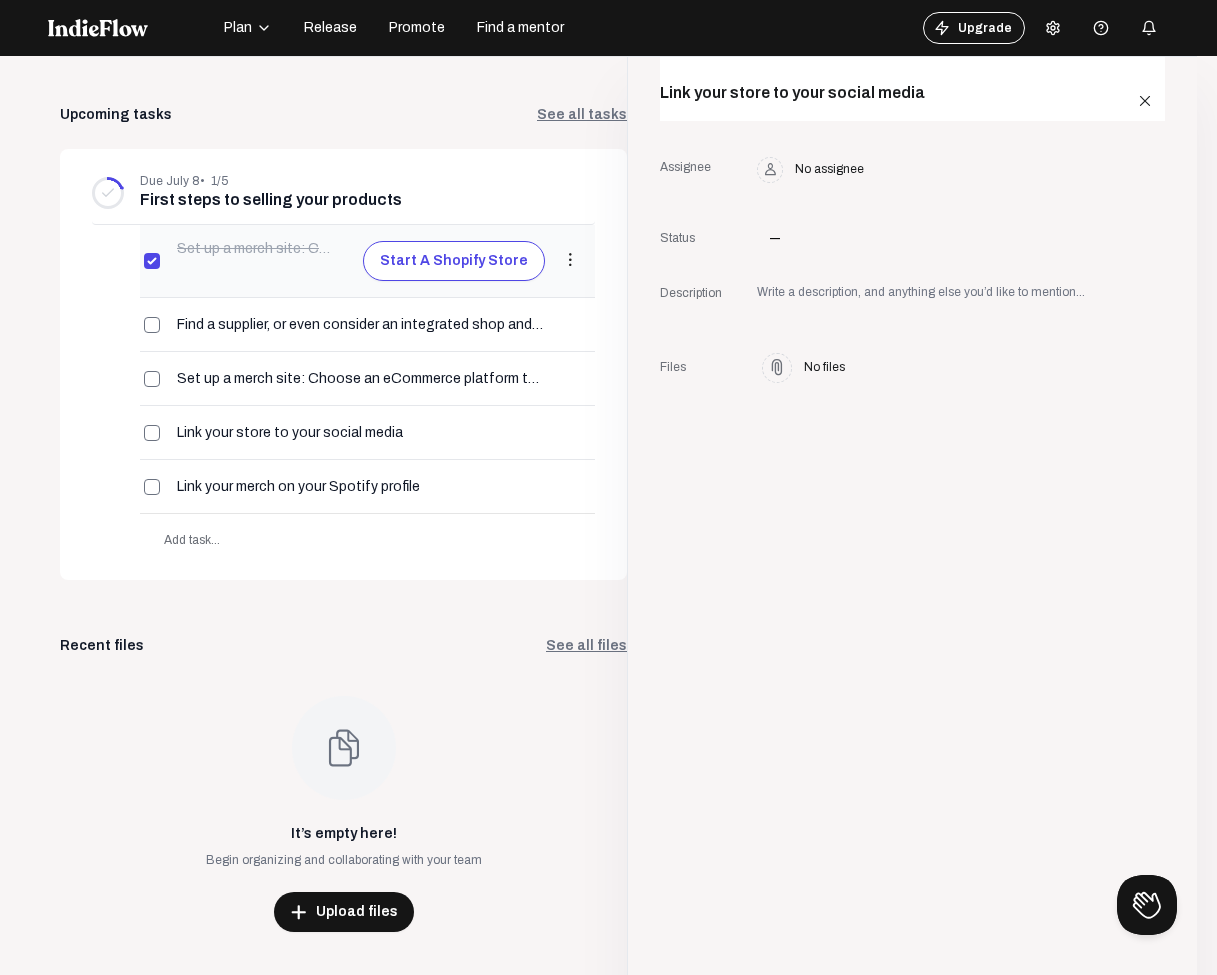 checkbox on "false" 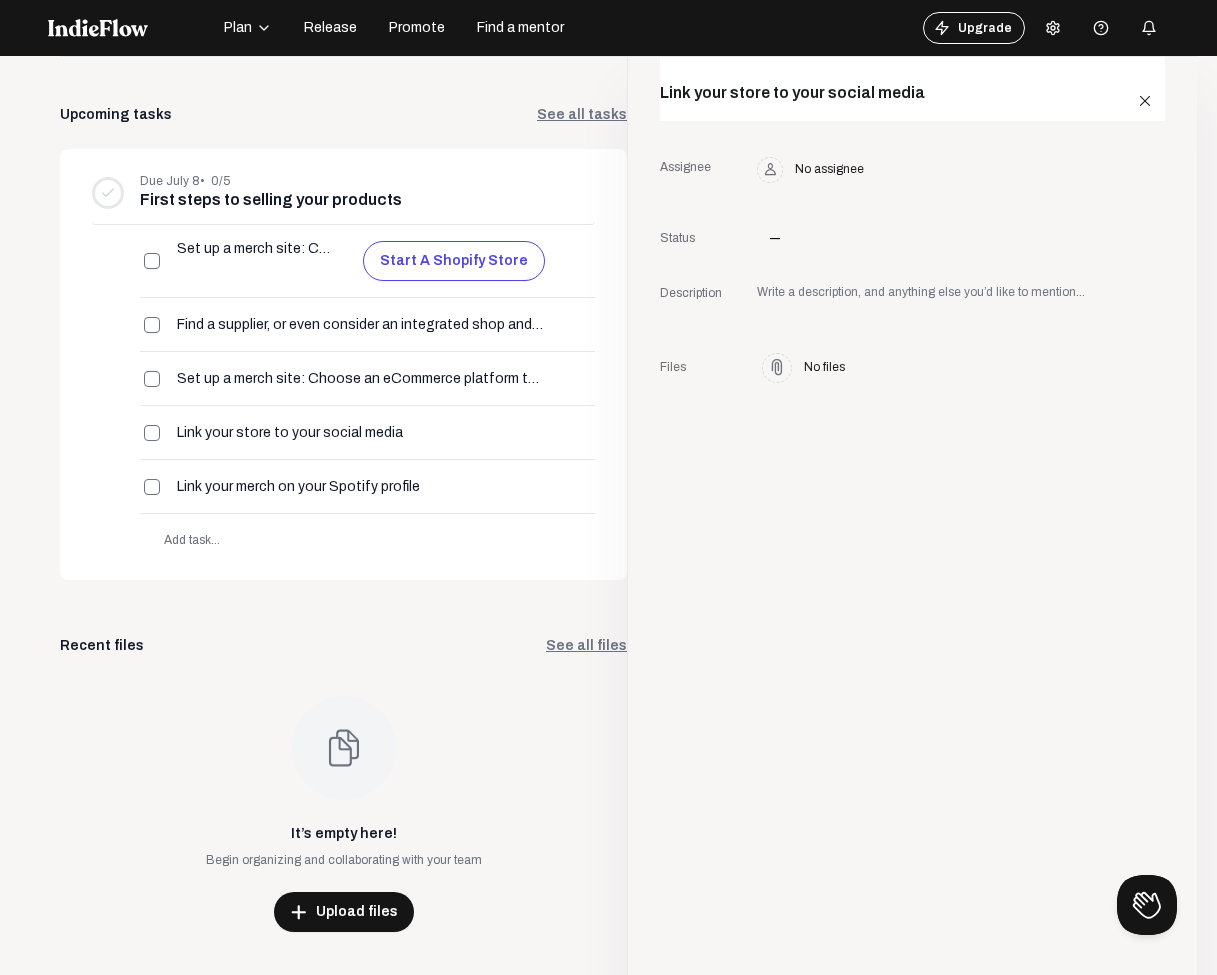 click at bounding box center [1053, 28] 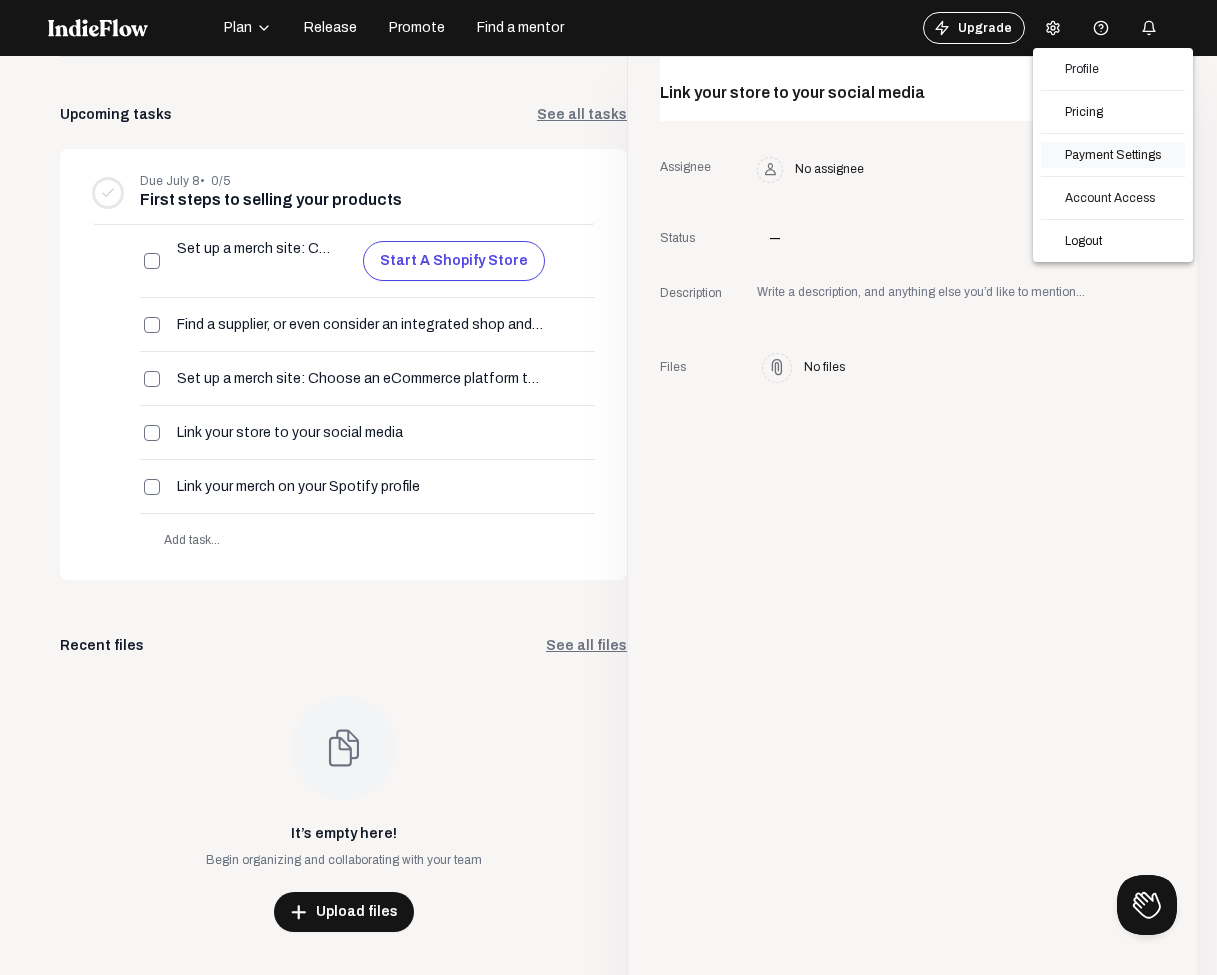 click on "Payment Settings" at bounding box center [1113, 155] 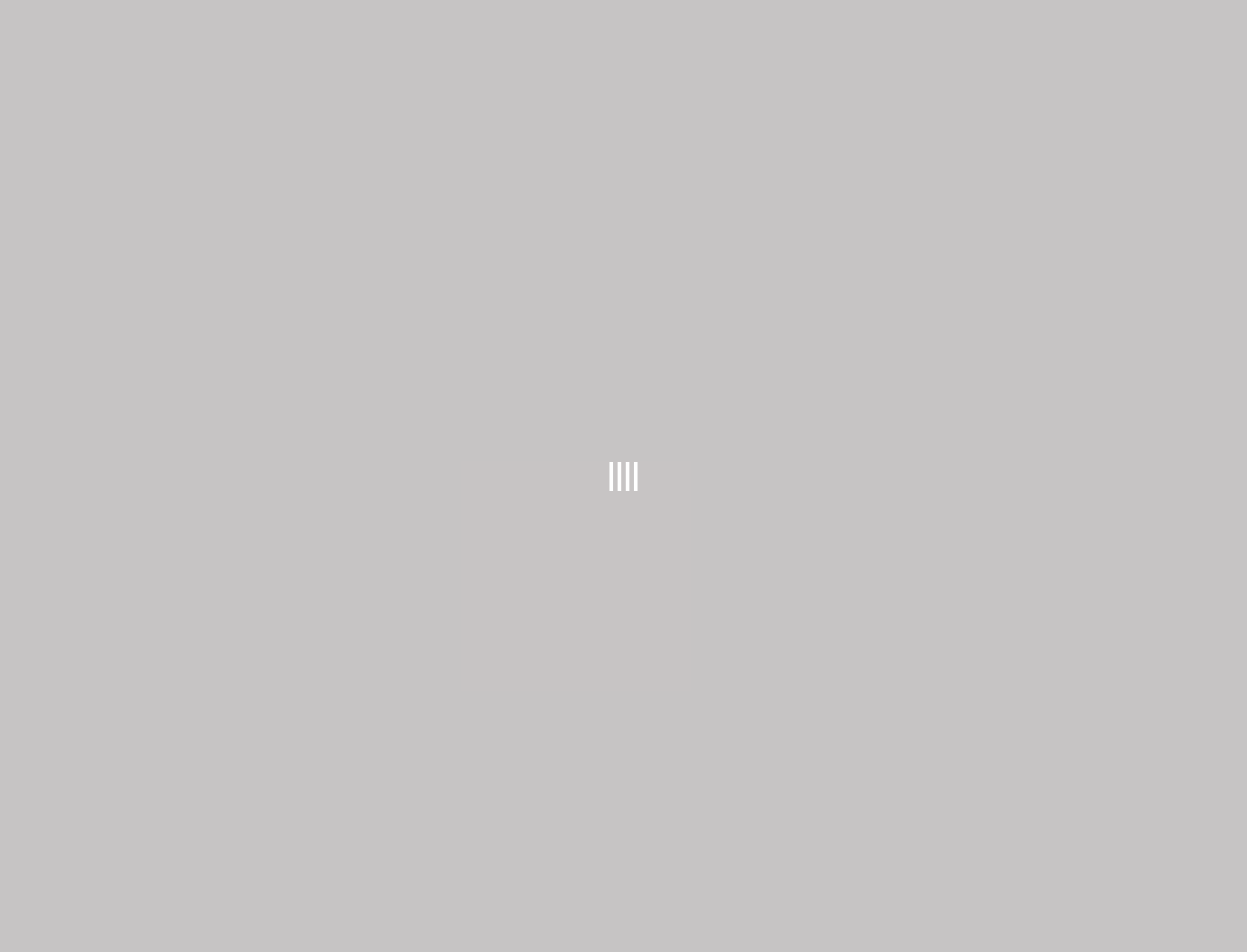 scroll, scrollTop: 0, scrollLeft: 0, axis: both 